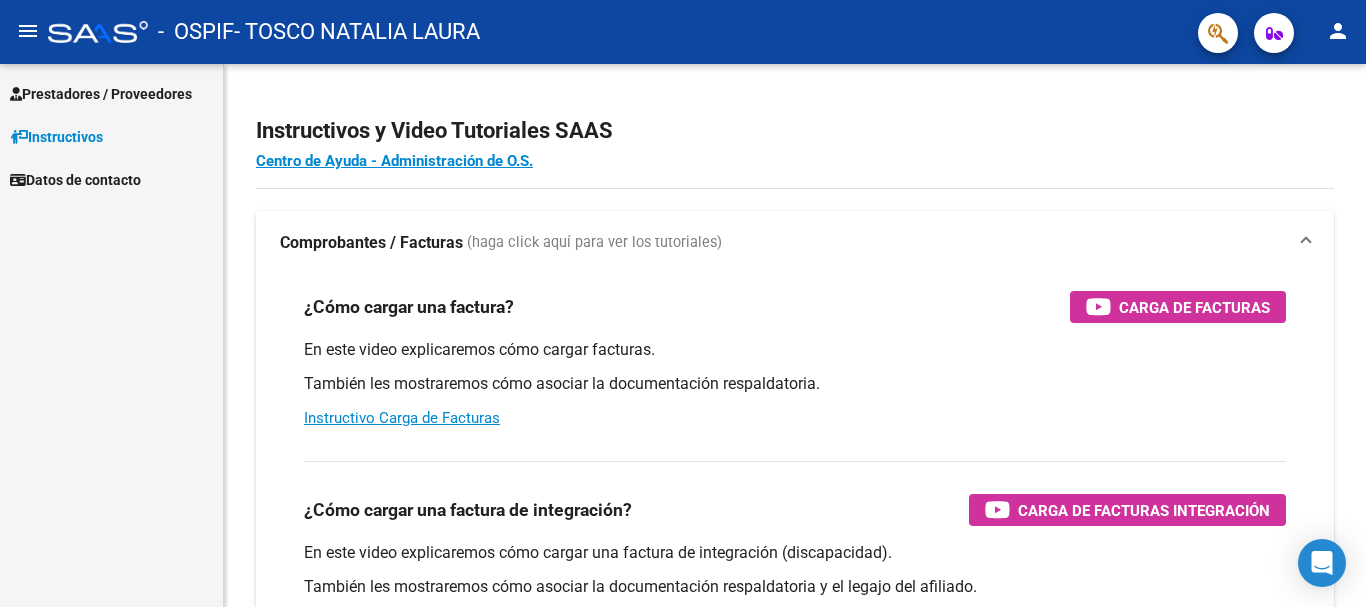 scroll, scrollTop: 0, scrollLeft: 0, axis: both 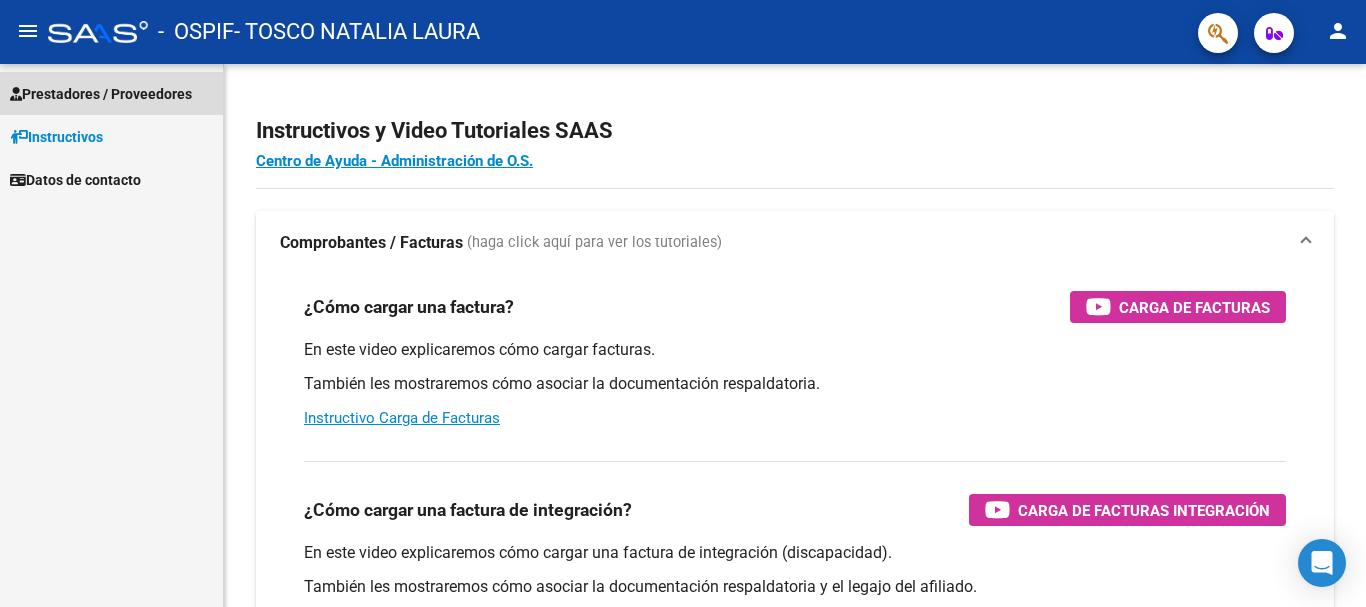 click on "Prestadores / Proveedores" at bounding box center [101, 94] 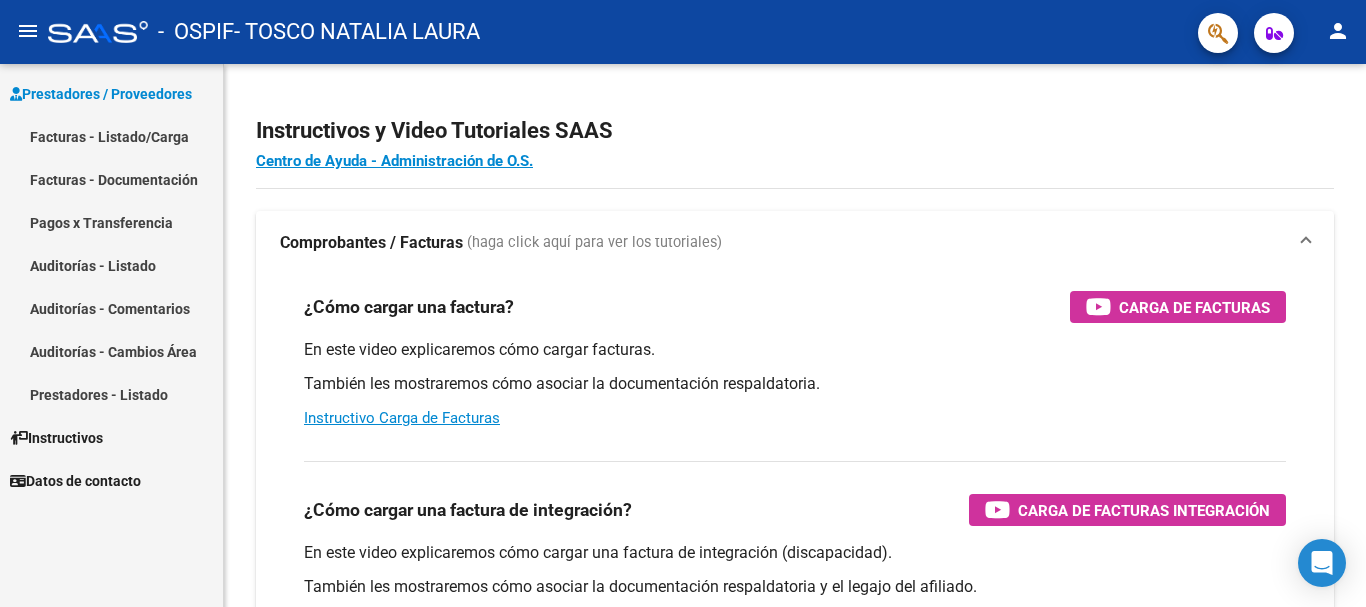 click on "Facturas - Listado/Carga" at bounding box center [111, 136] 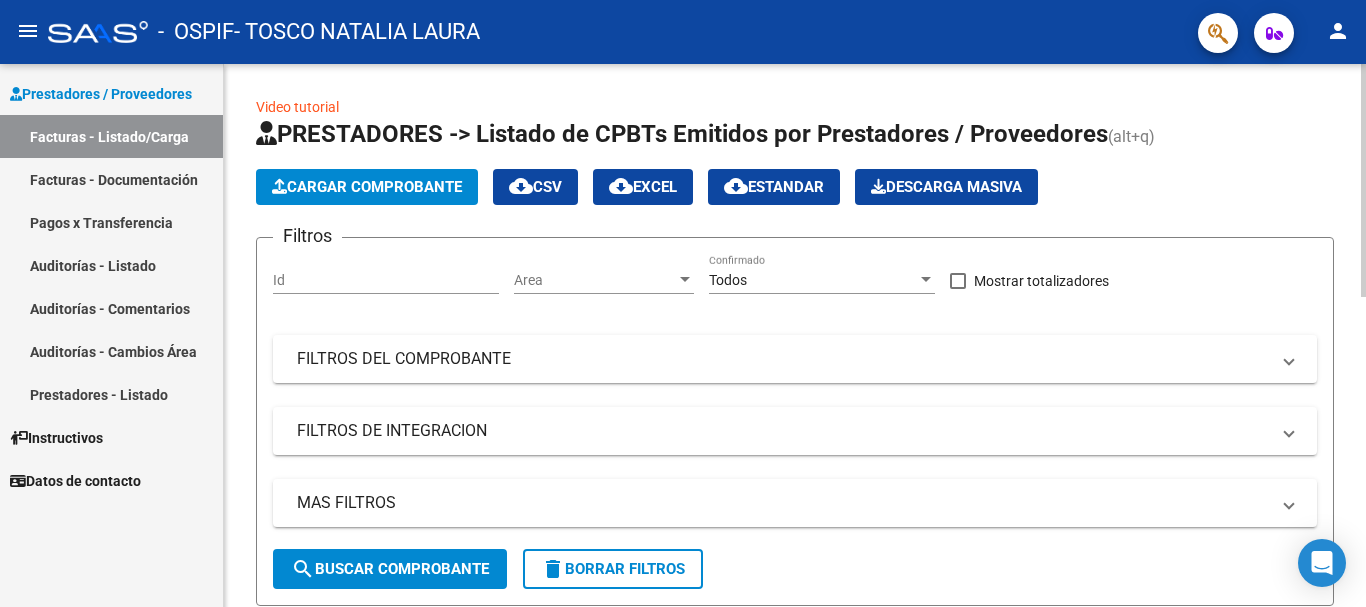 click on "Cargar Comprobante" 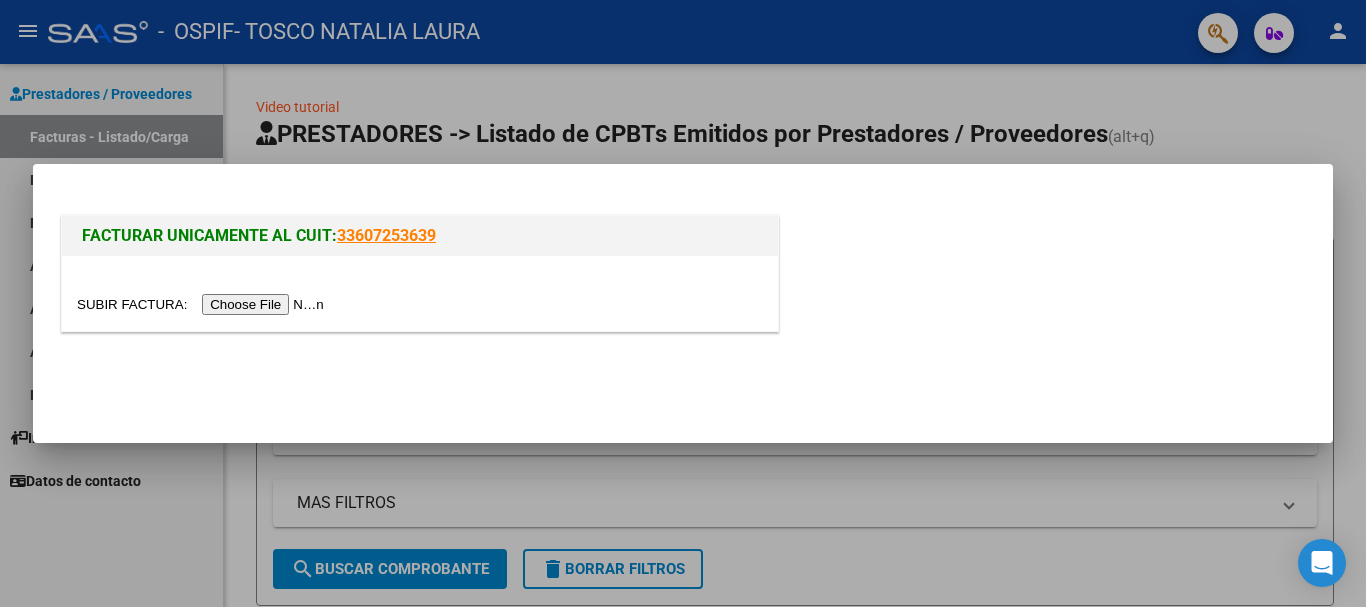 click at bounding box center [203, 304] 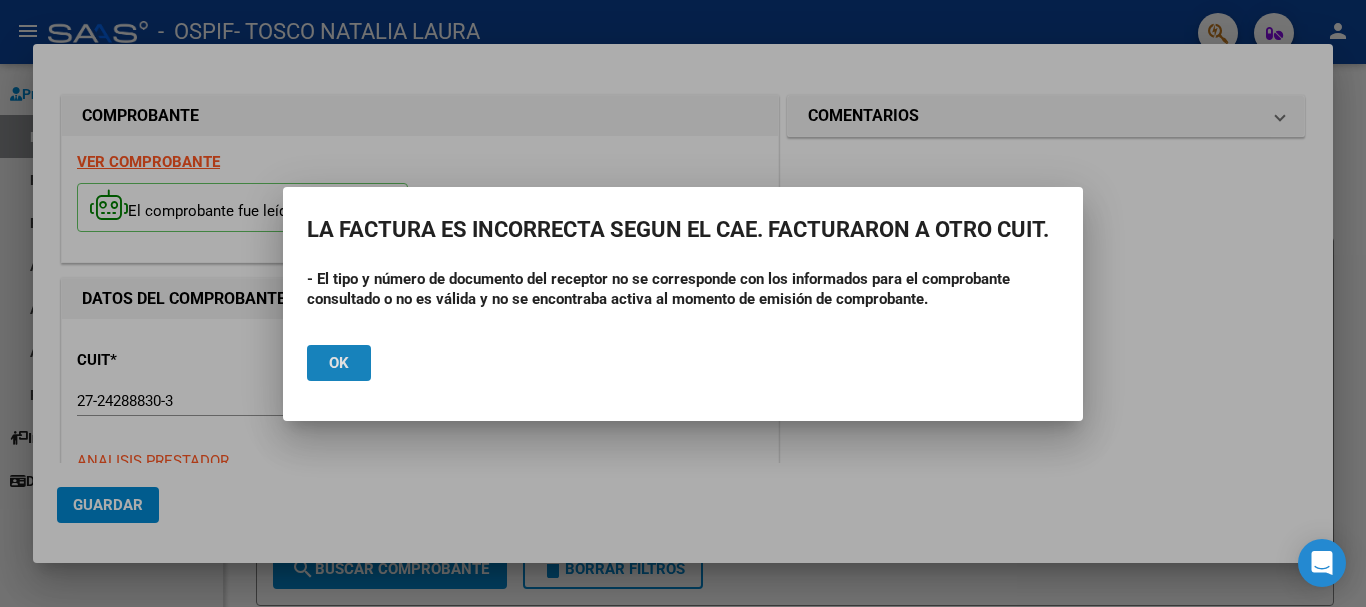 click on "Ok" 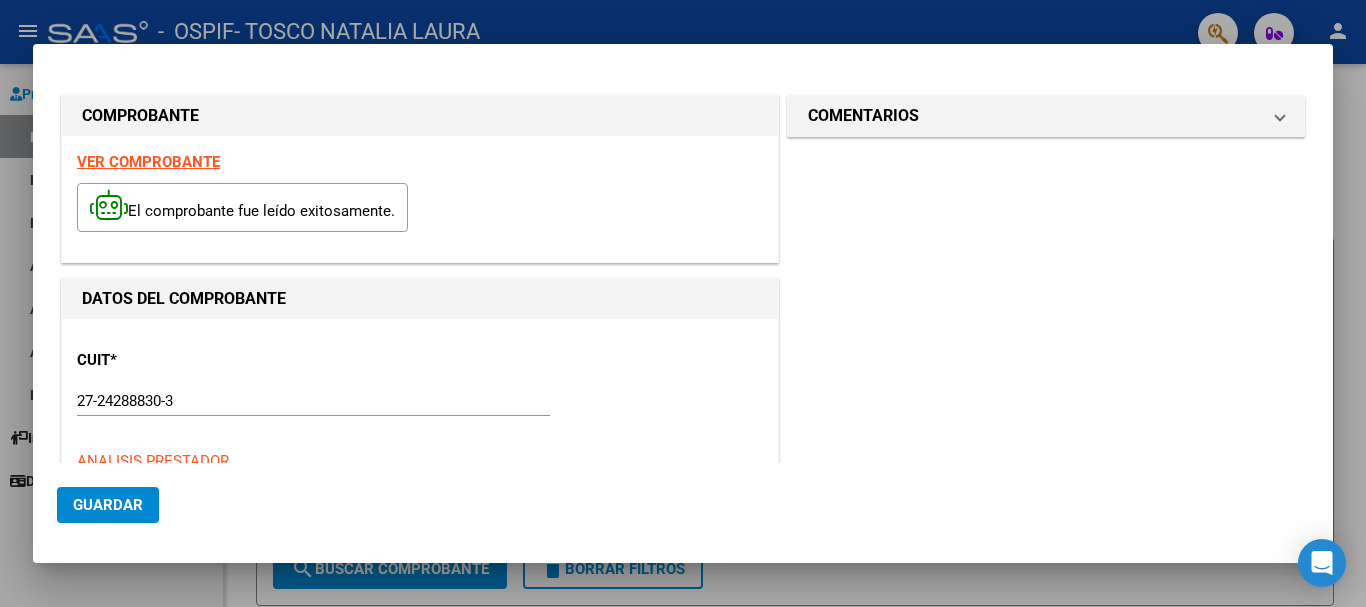 click at bounding box center [683, 303] 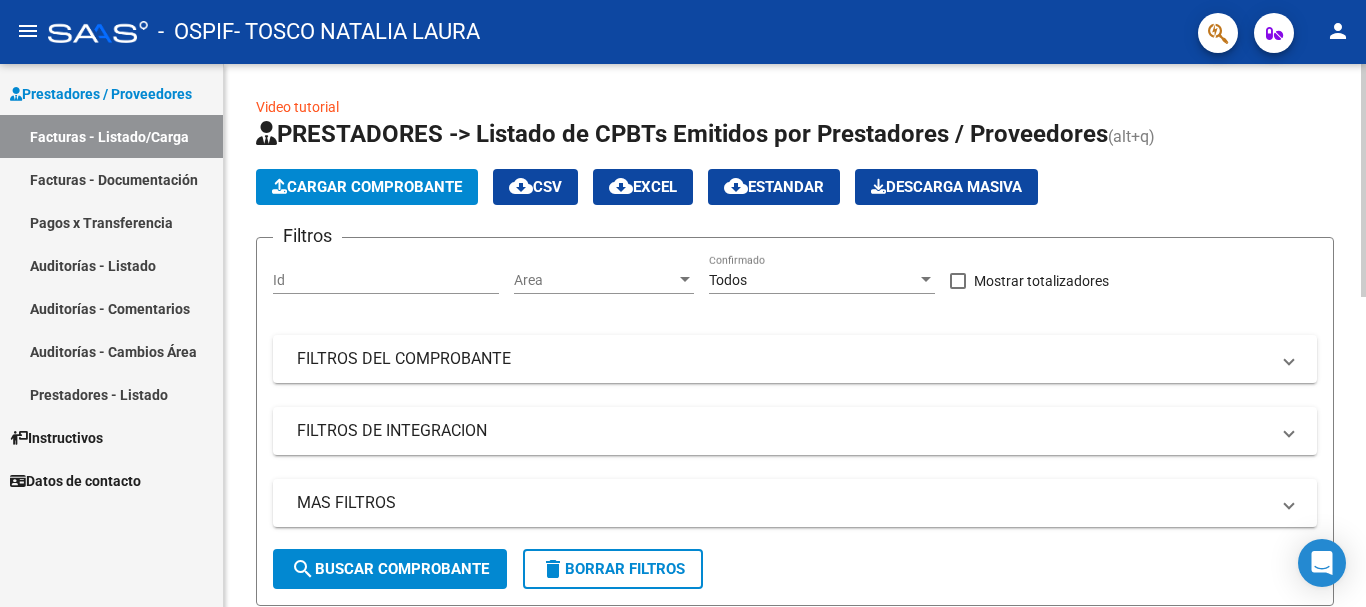 click on "Cargar Comprobante" 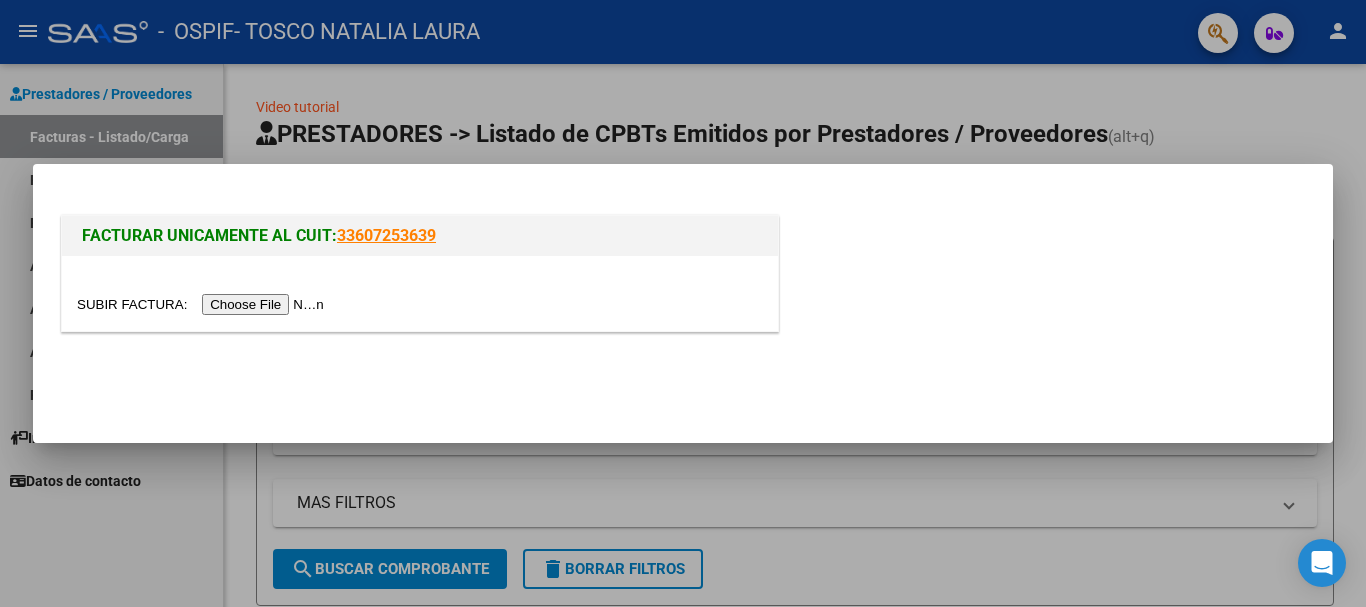 click at bounding box center [203, 304] 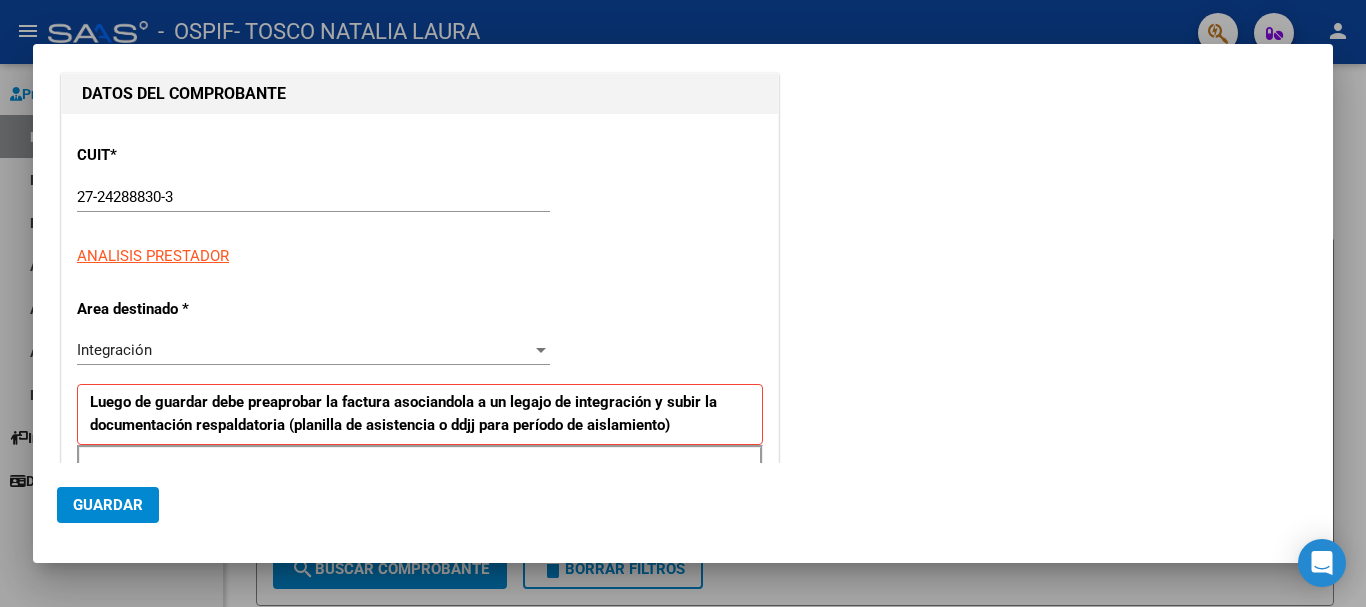 scroll, scrollTop: 160, scrollLeft: 0, axis: vertical 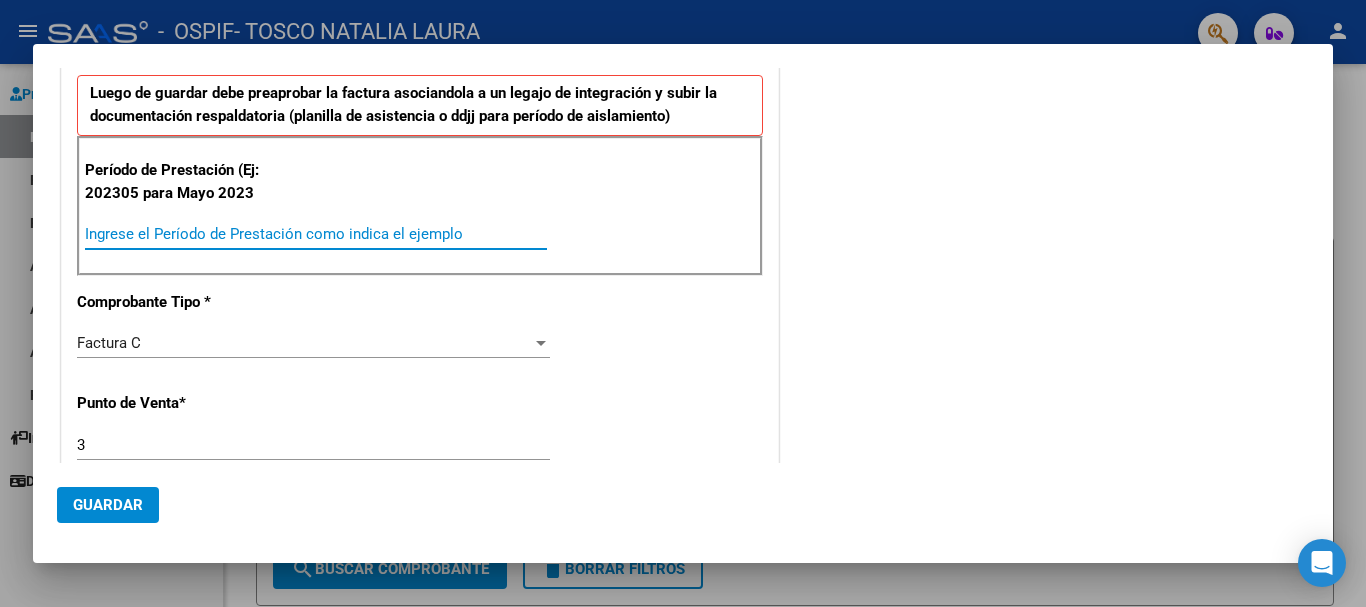 click on "Ingrese el Período de Prestación como indica el ejemplo" at bounding box center [316, 234] 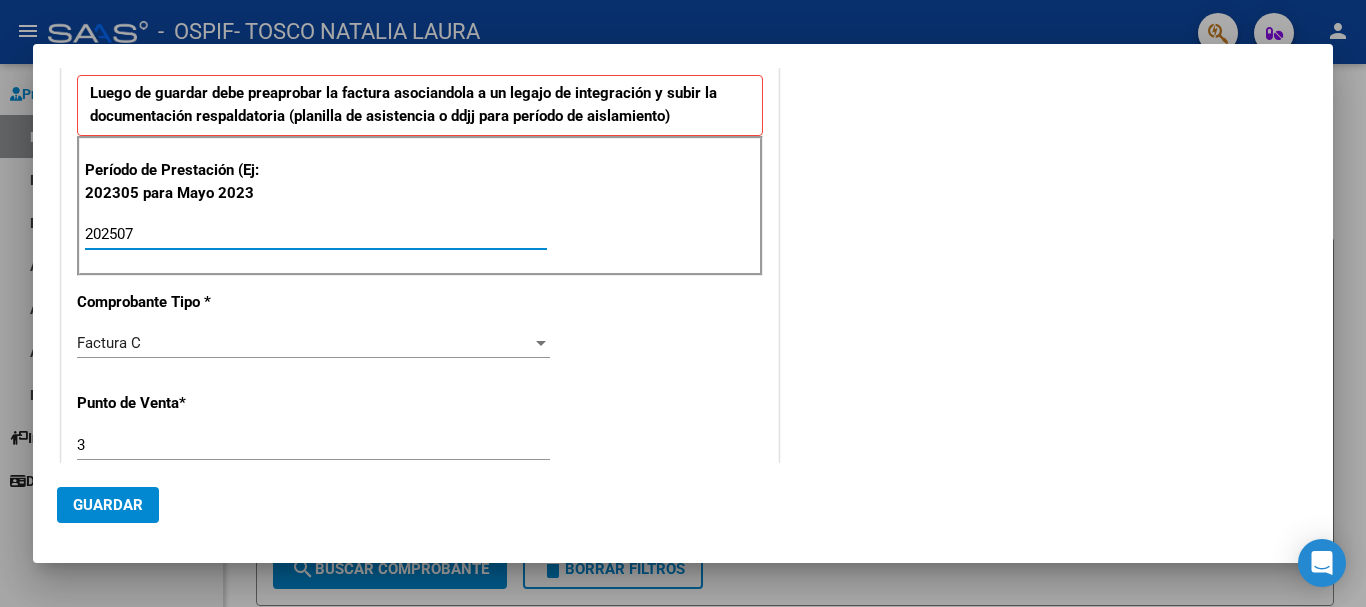 type on "202507" 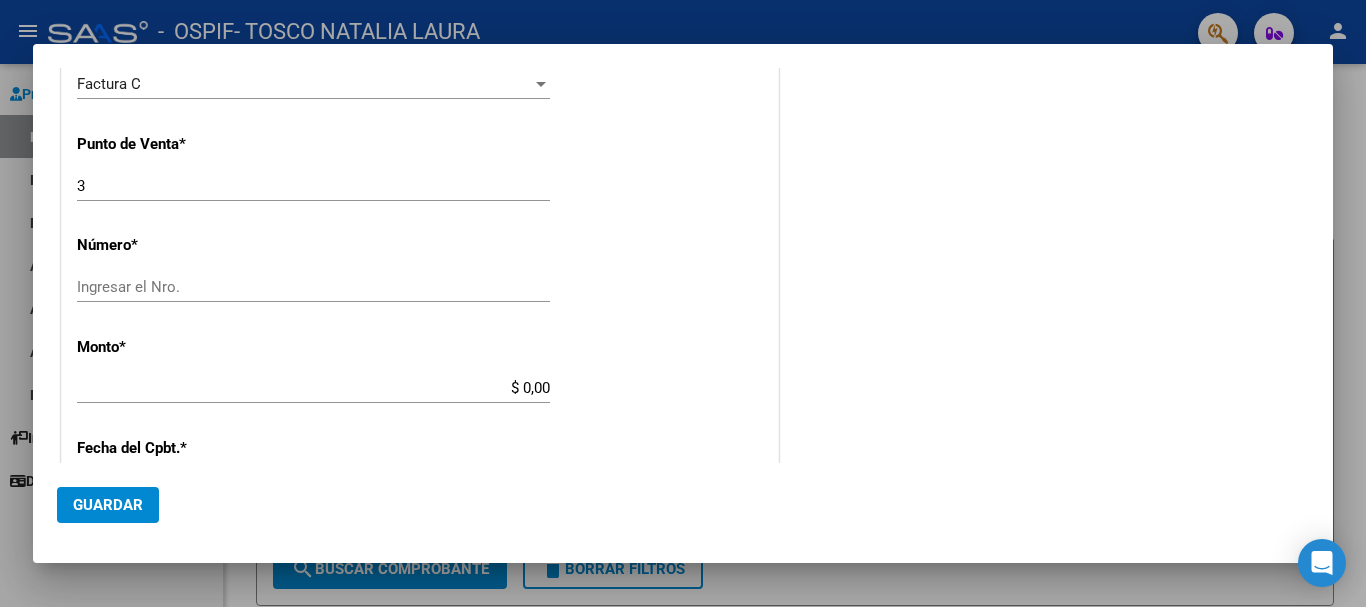 scroll, scrollTop: 720, scrollLeft: 0, axis: vertical 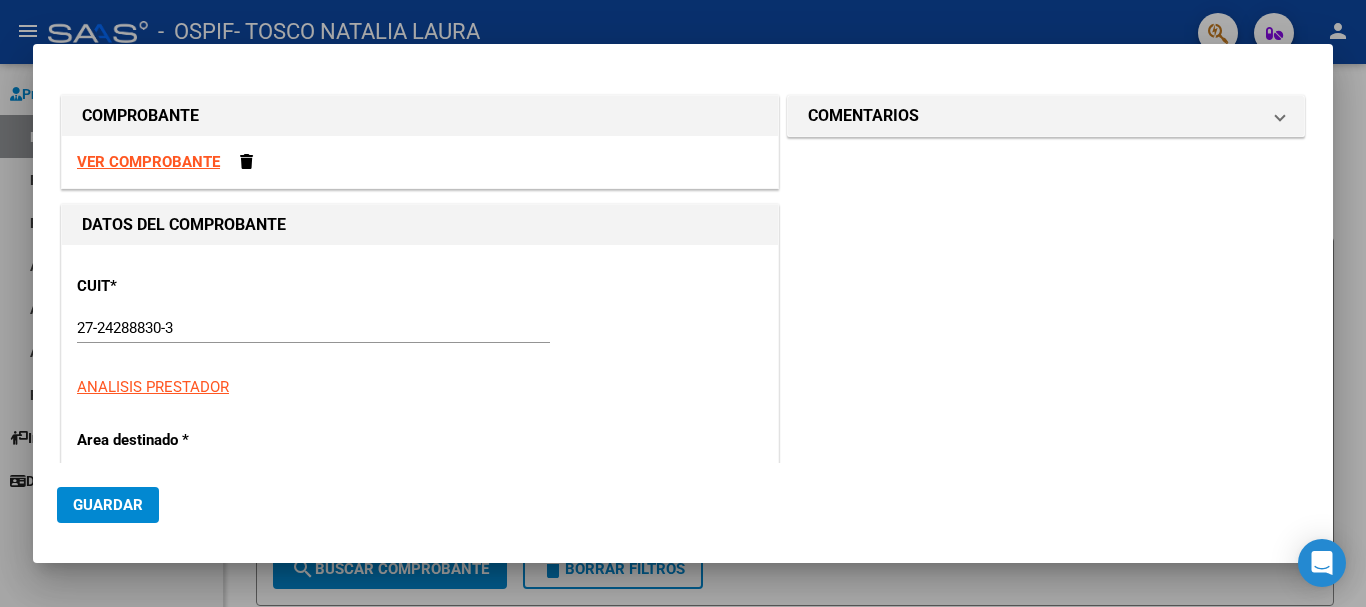 click on "VER COMPROBANTE" at bounding box center (148, 162) 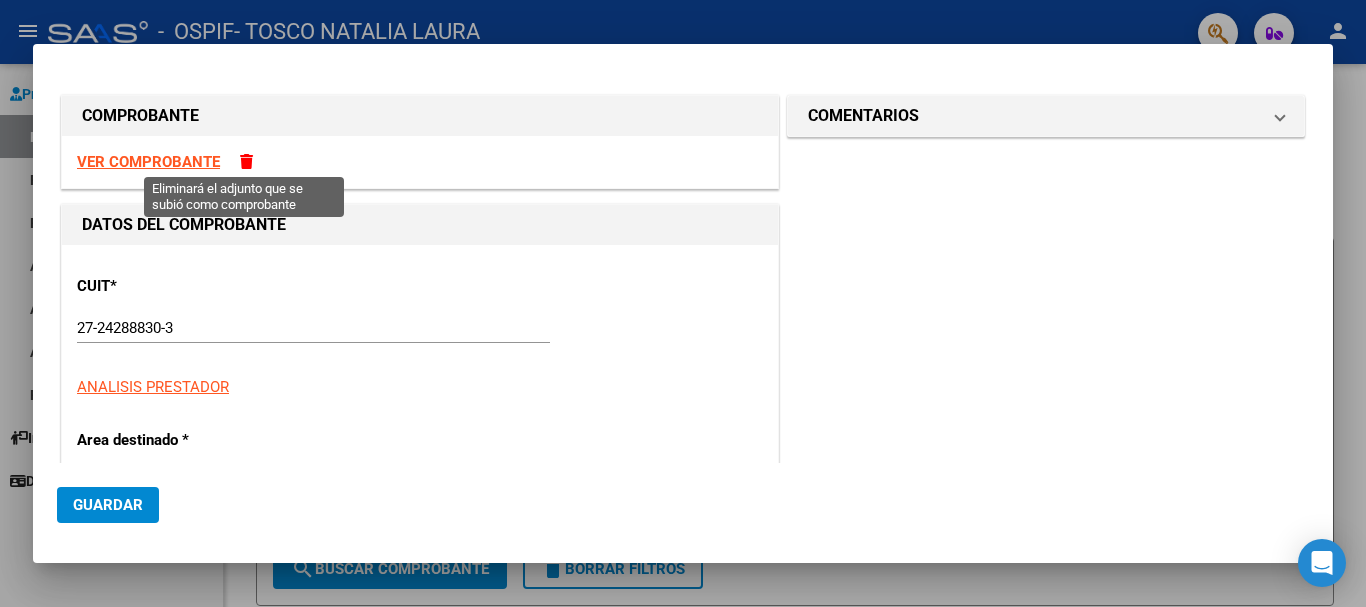 click at bounding box center [246, 161] 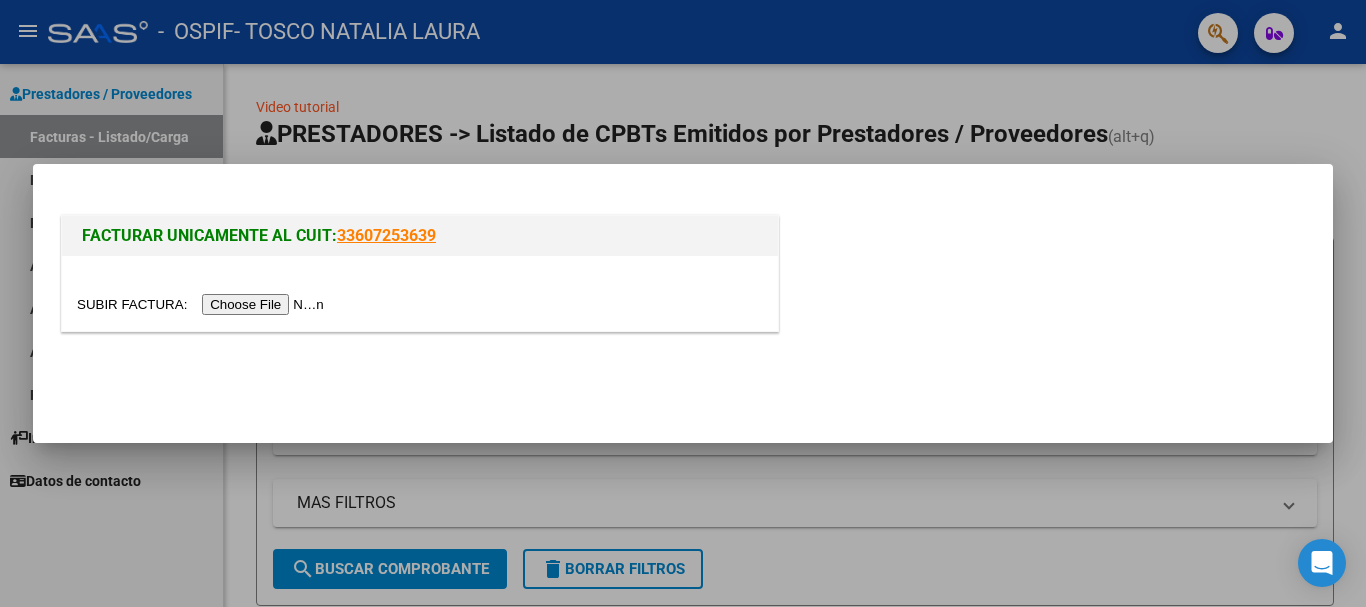 click at bounding box center (203, 304) 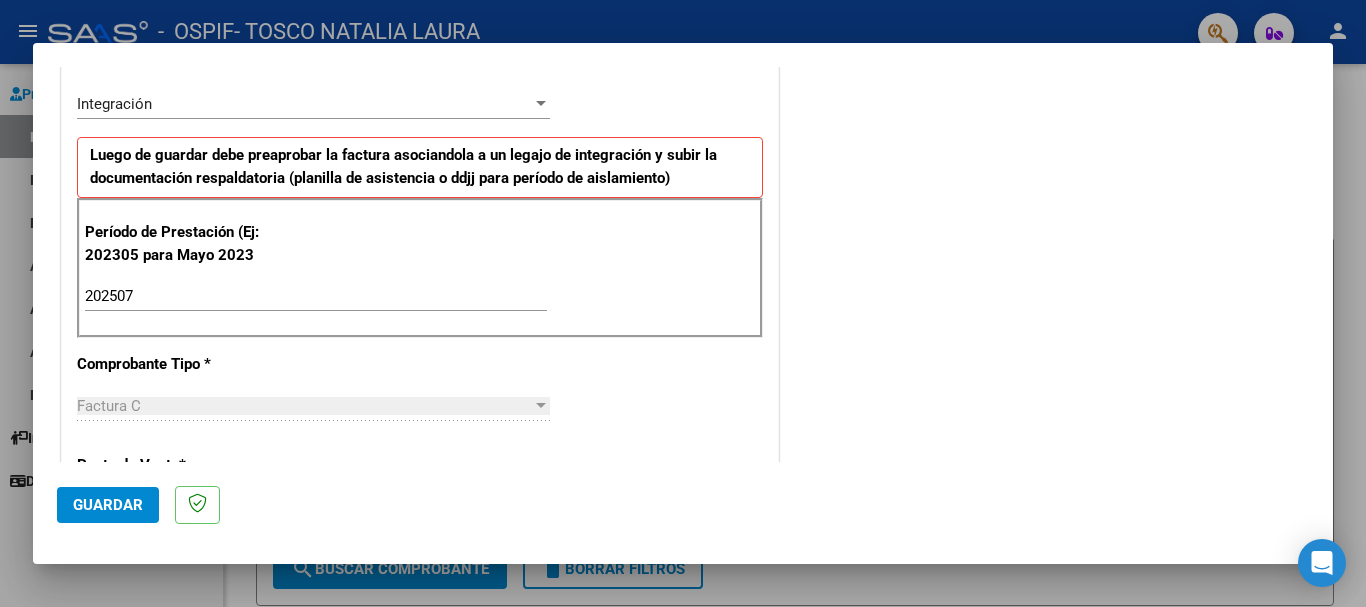 scroll, scrollTop: 480, scrollLeft: 0, axis: vertical 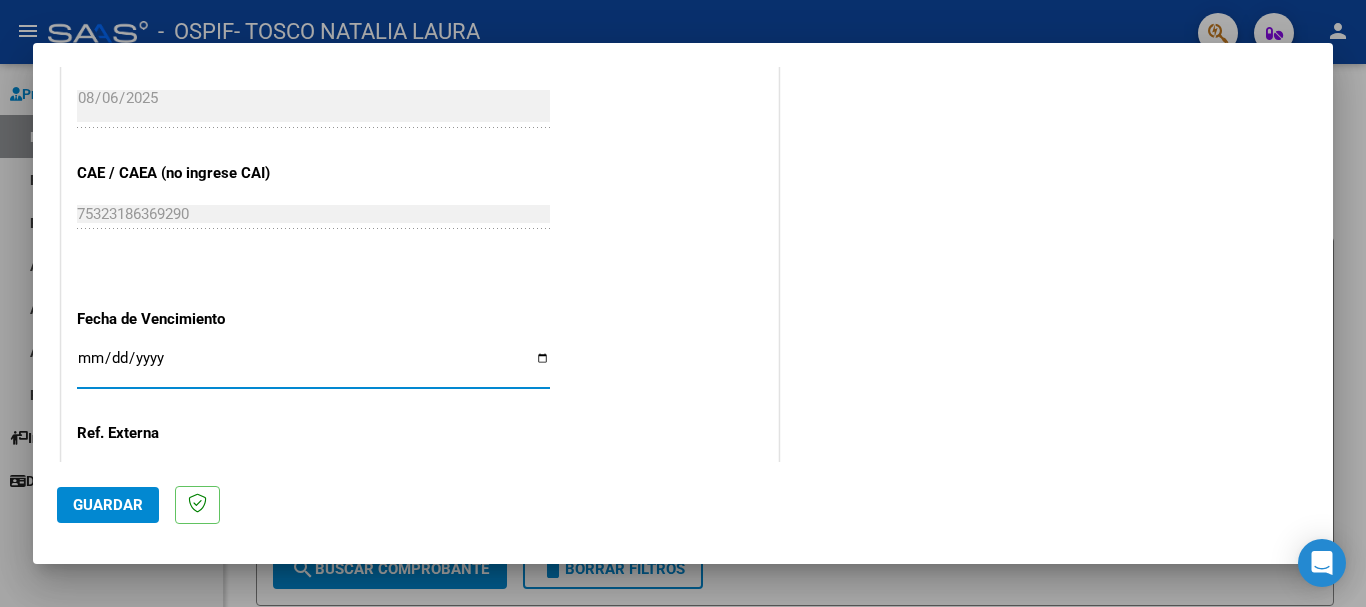 click on "Ingresar la fecha" at bounding box center [313, 366] 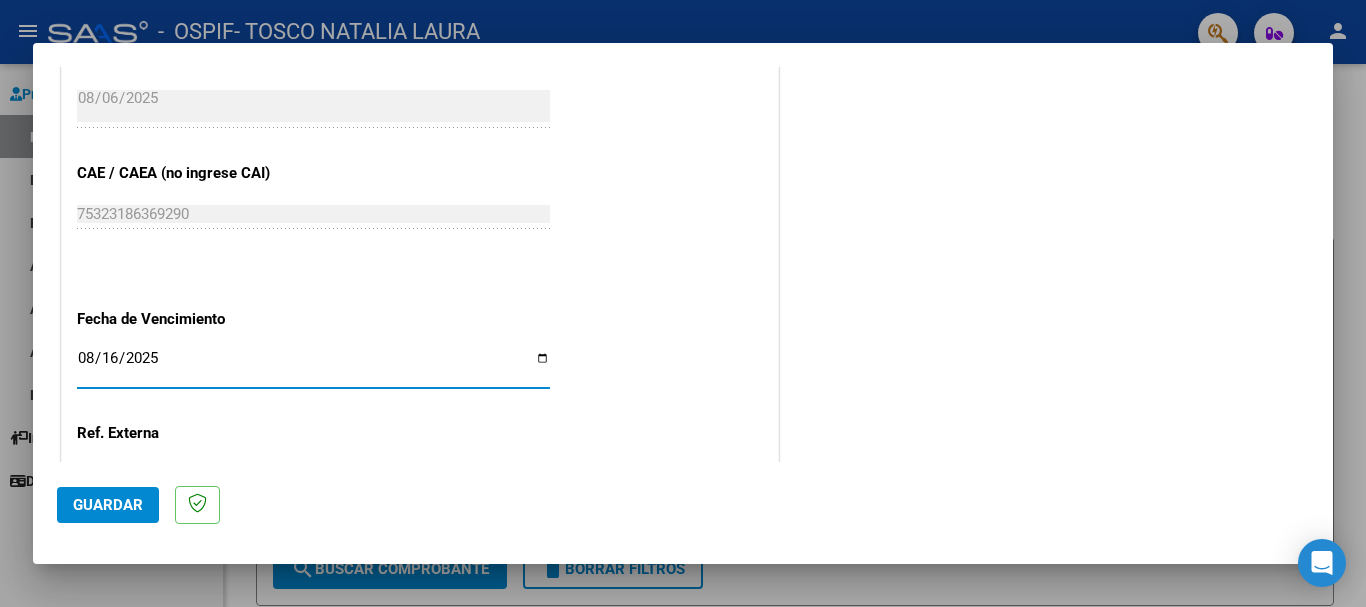type on "2025-08-16" 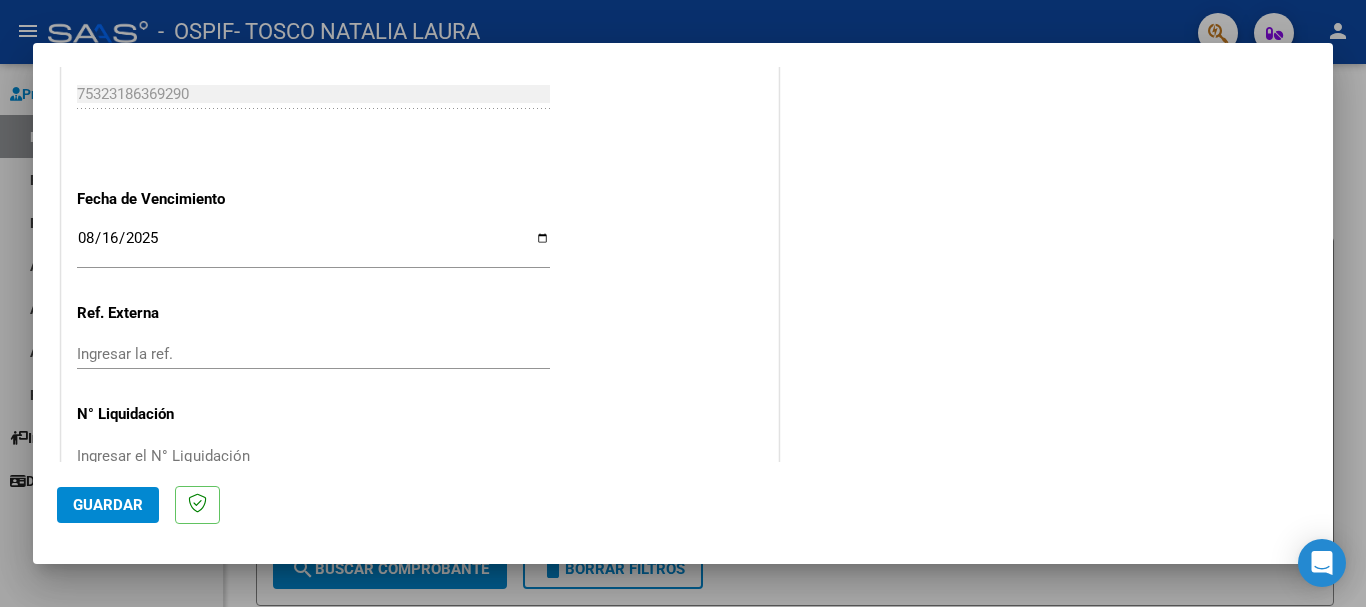 scroll, scrollTop: 1320, scrollLeft: 0, axis: vertical 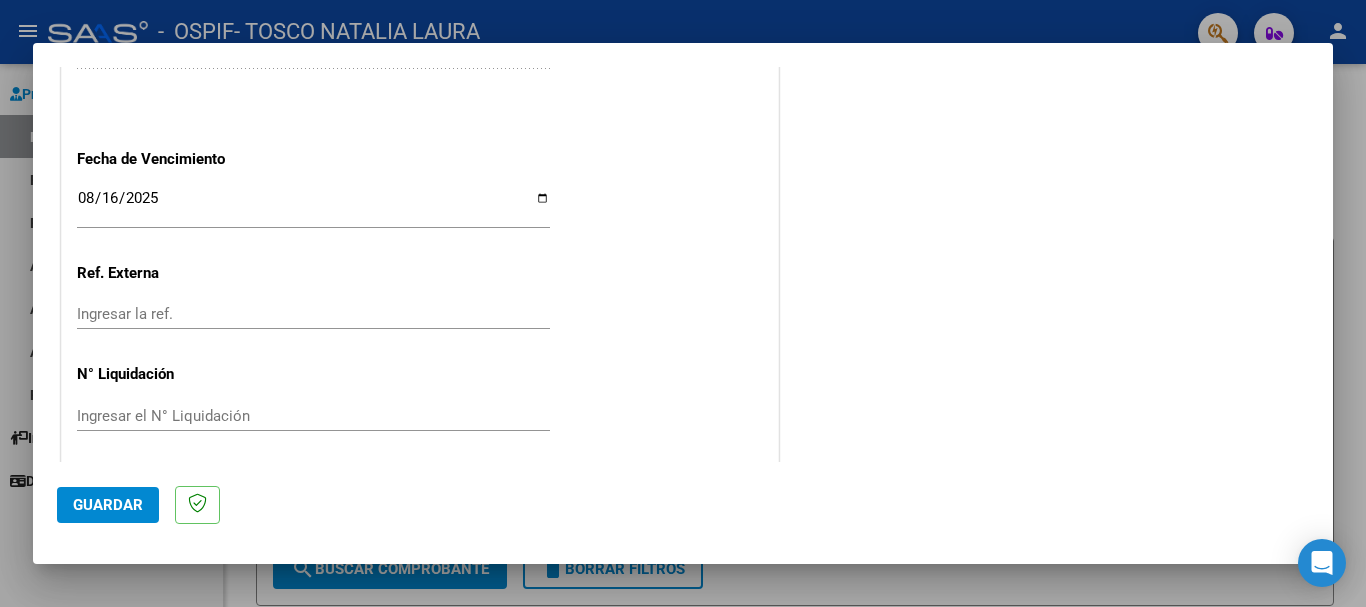 click on "Guardar" 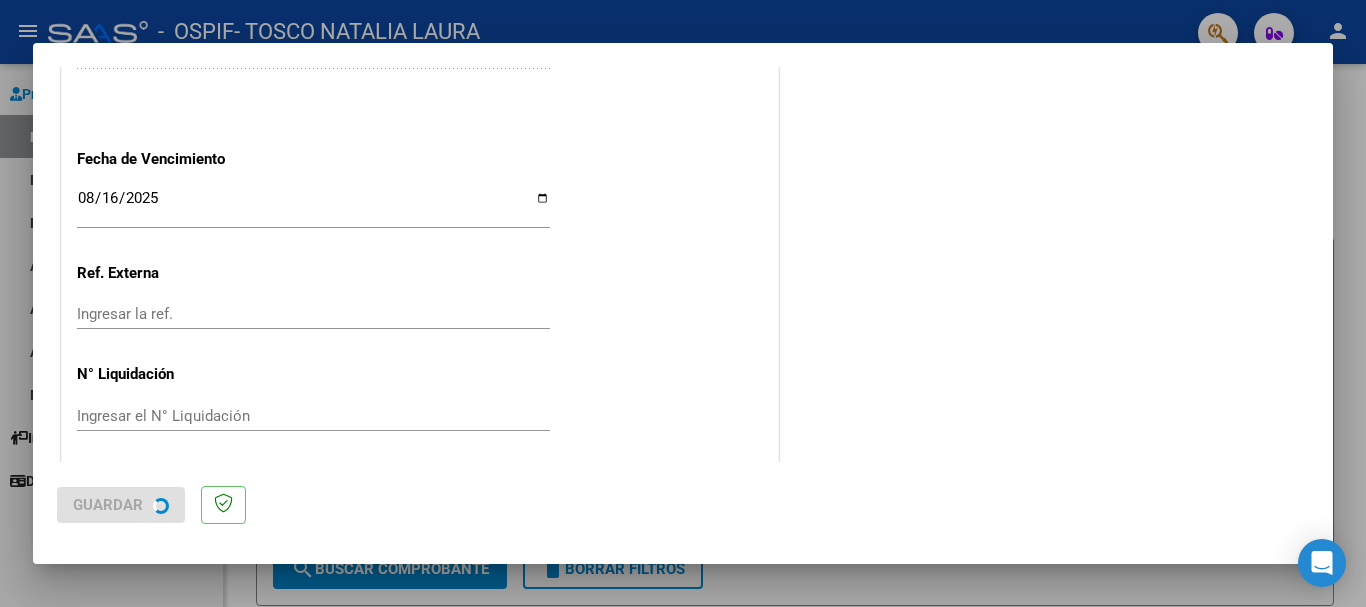scroll, scrollTop: 0, scrollLeft: 0, axis: both 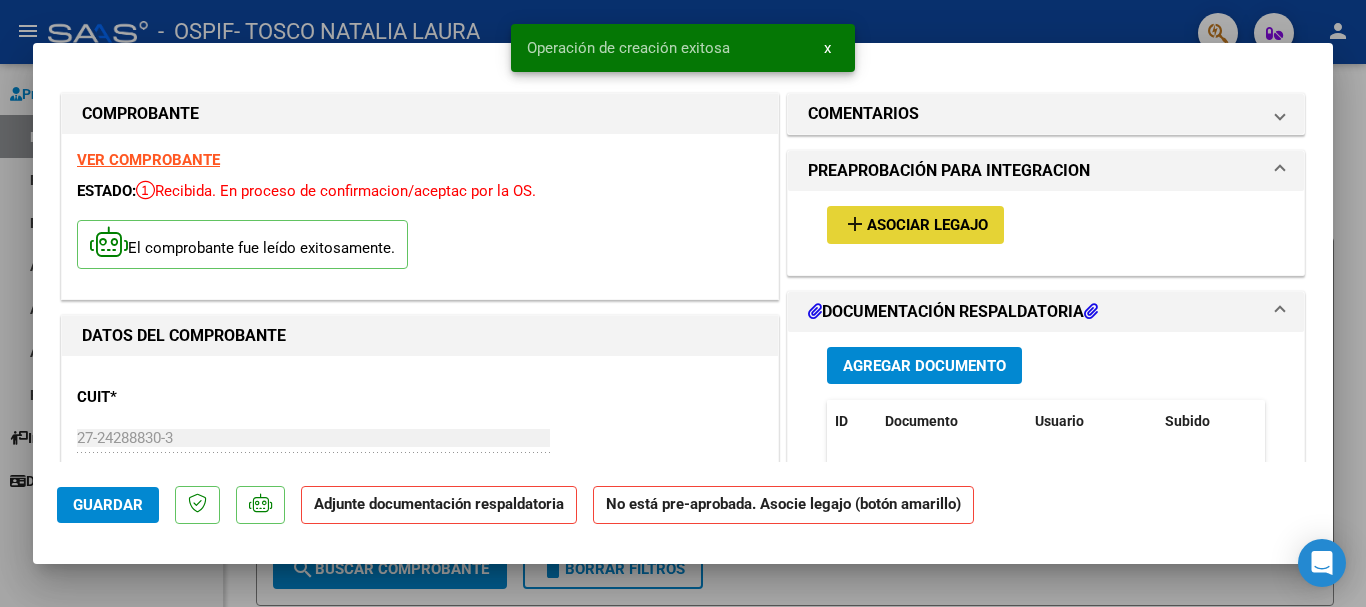 click on "add" at bounding box center [855, 224] 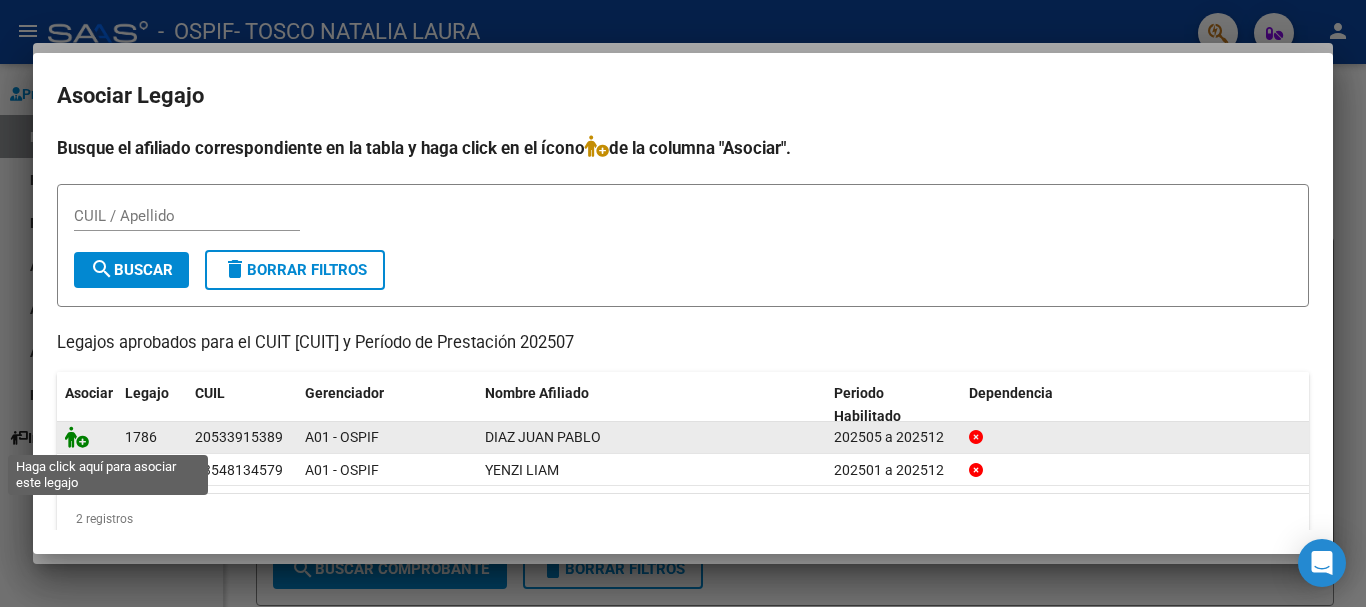click 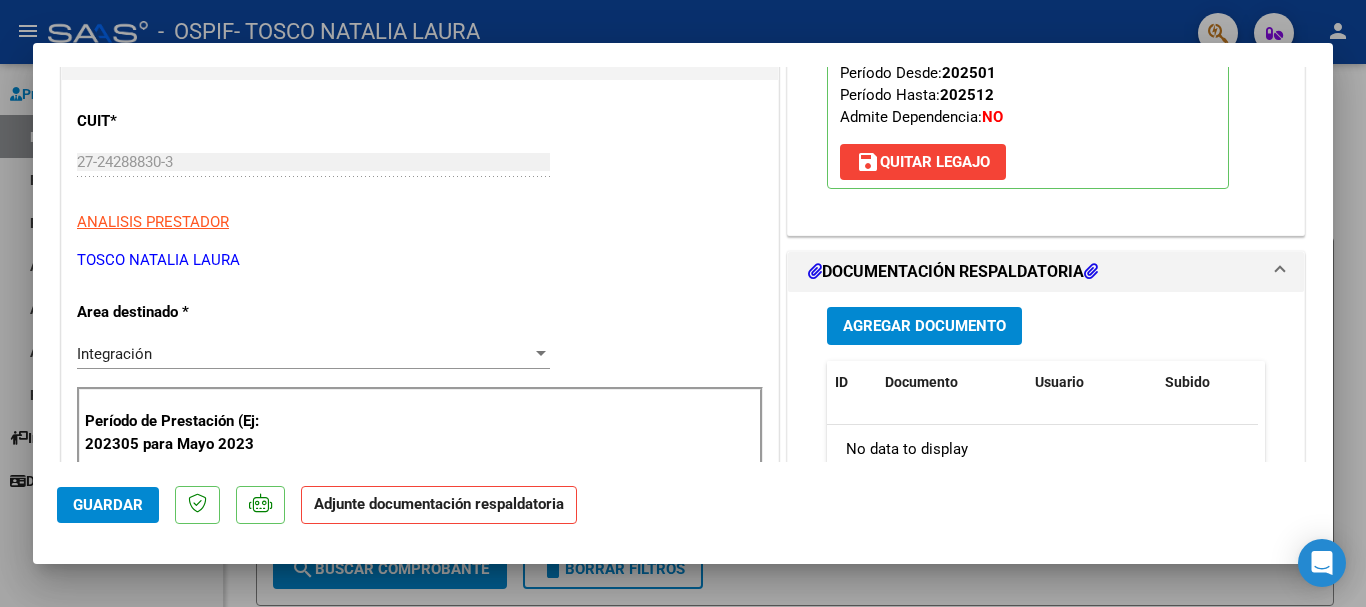 scroll, scrollTop: 280, scrollLeft: 0, axis: vertical 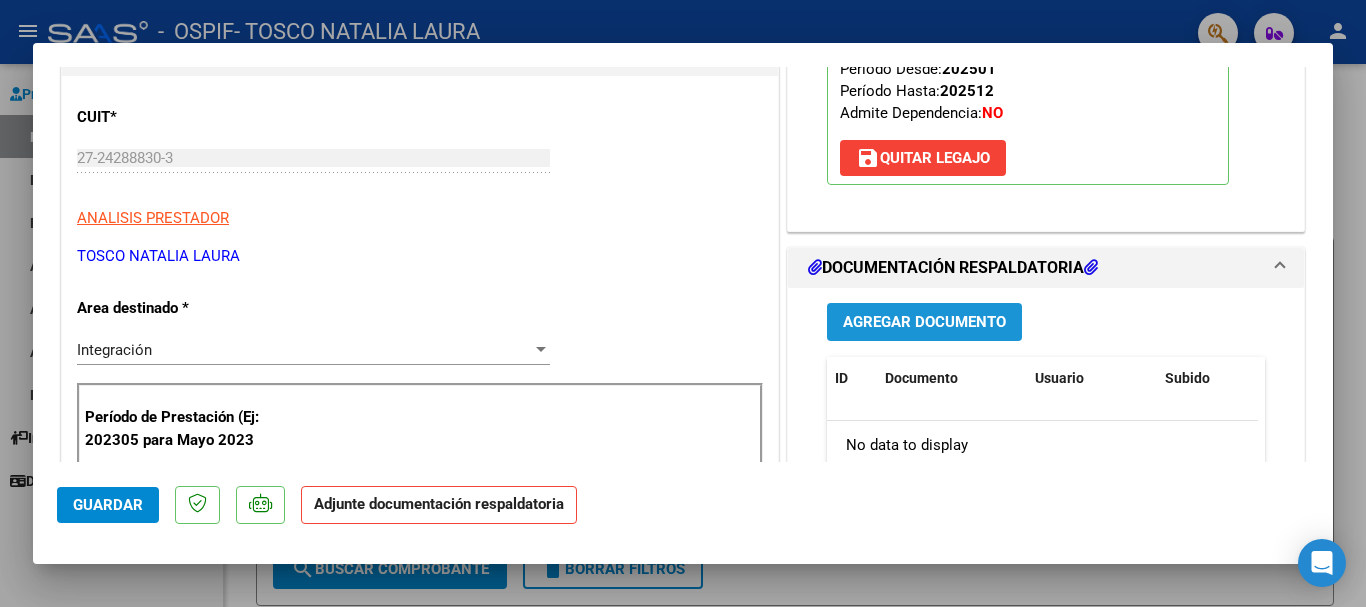 click on "Agregar Documento" at bounding box center [924, 323] 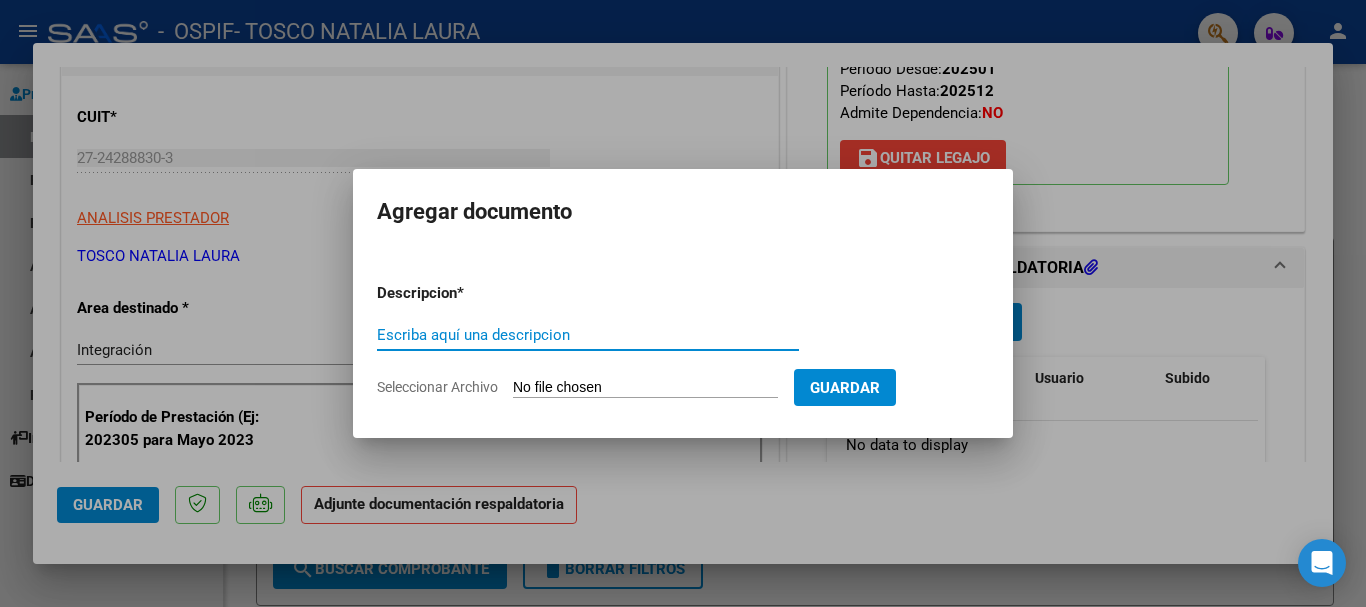 click on "Escriba aquí una descripcion" at bounding box center [588, 335] 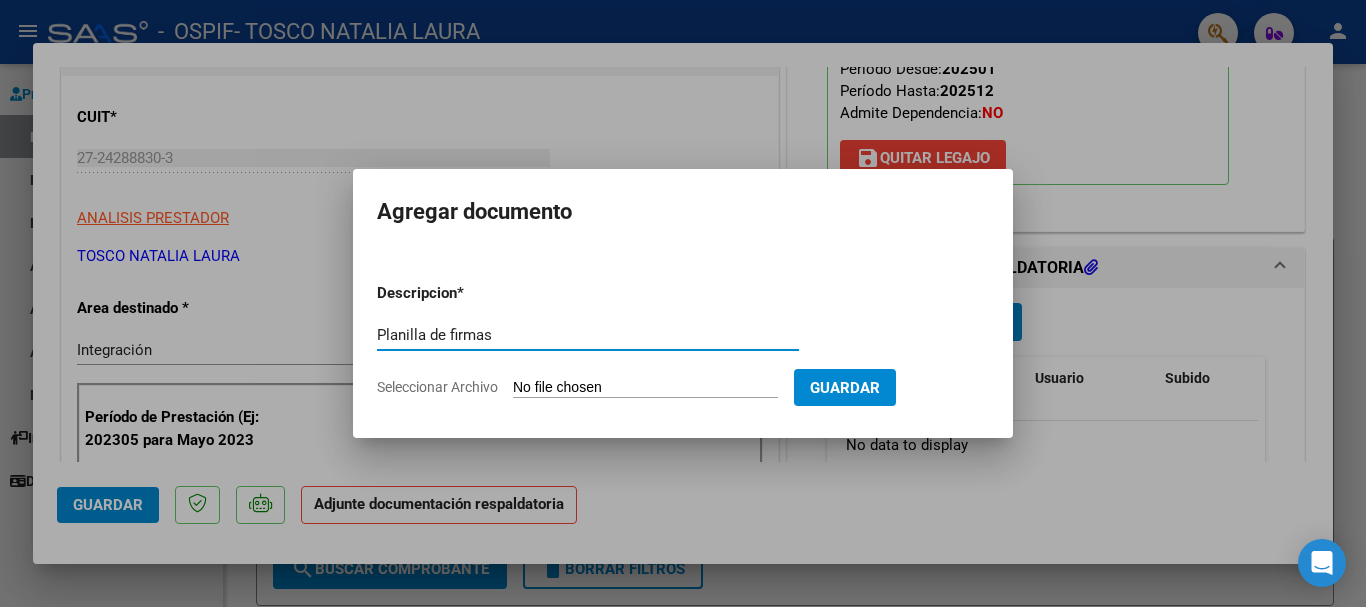 type on "Planilla de firmas" 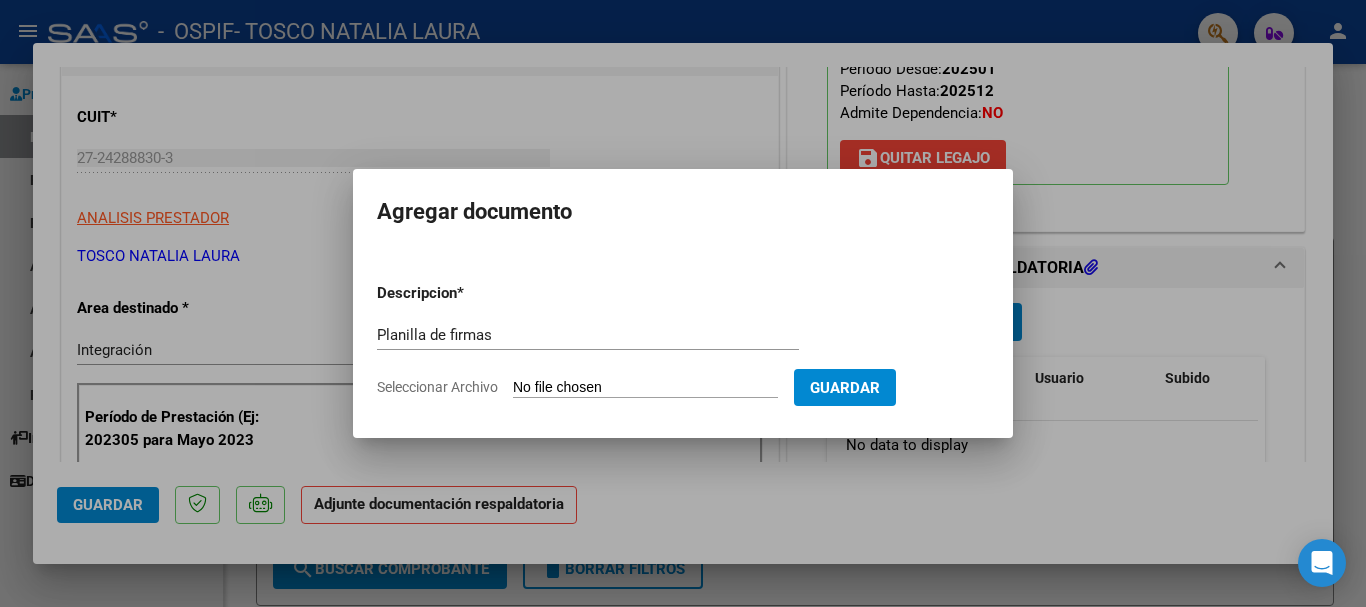 click on "Seleccionar Archivo" 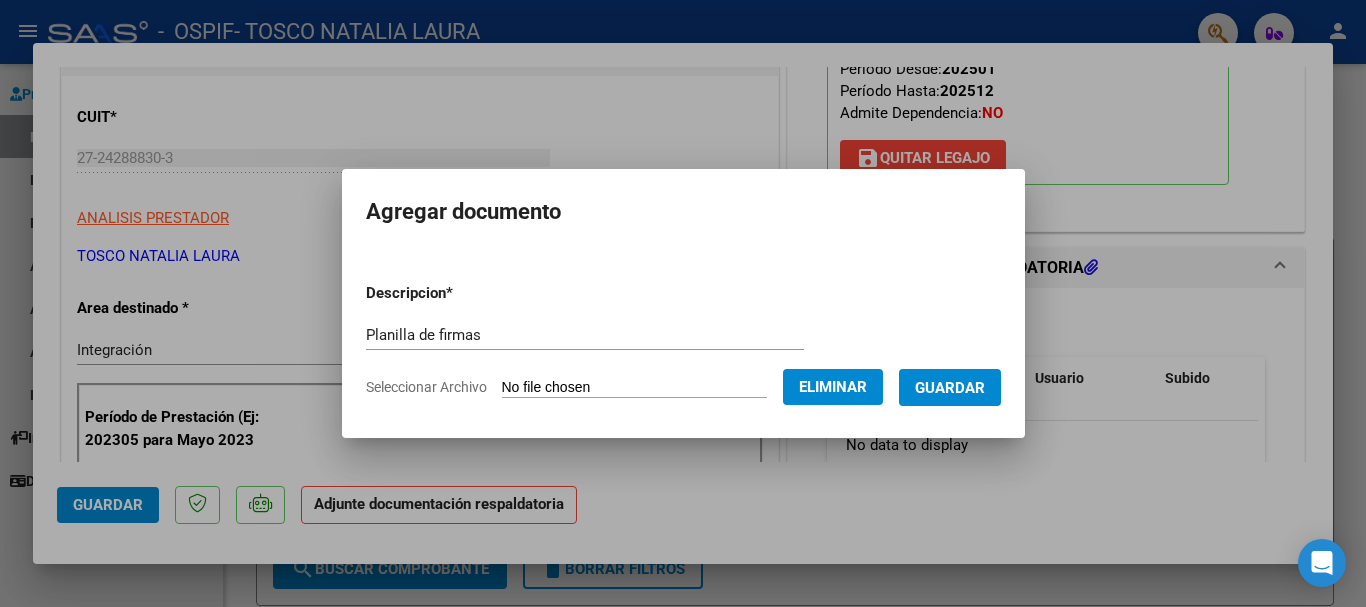 click on "Guardar" at bounding box center (950, 388) 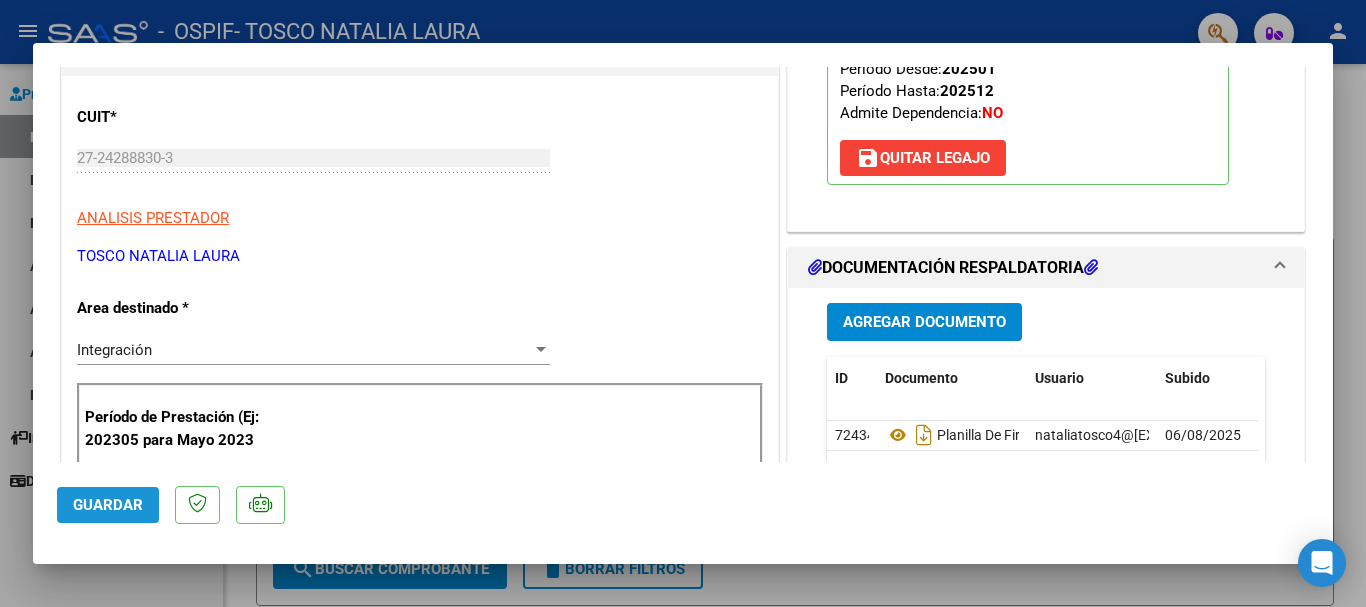 click on "Guardar" 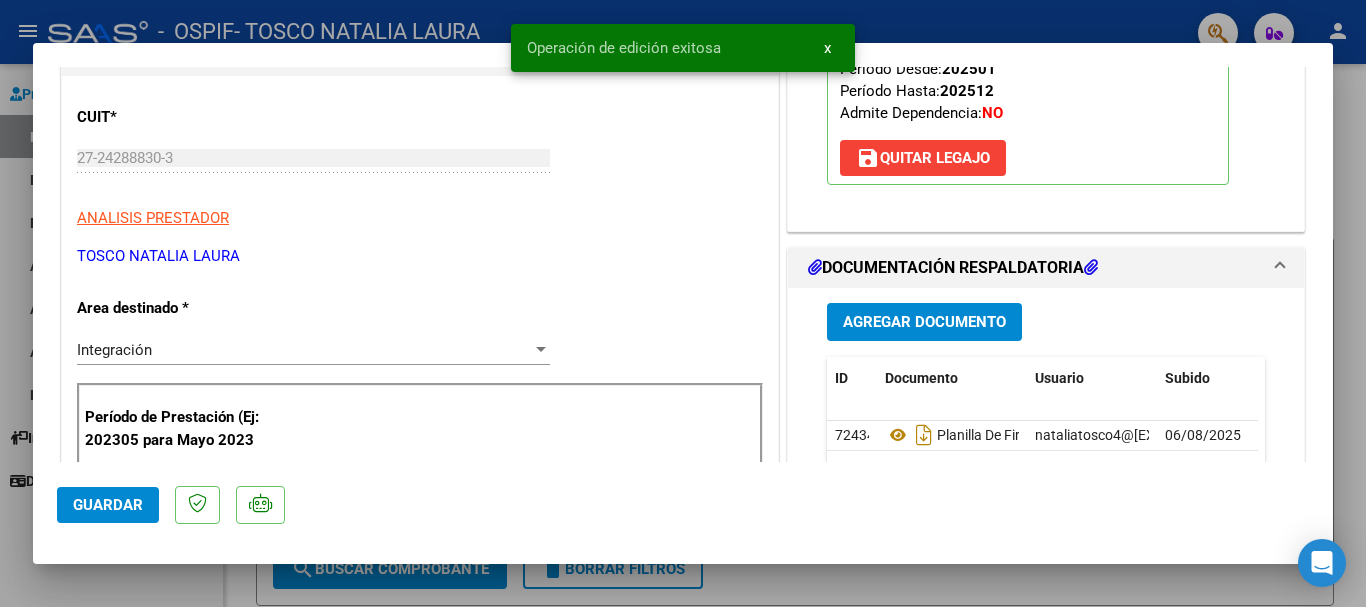 click at bounding box center (683, 303) 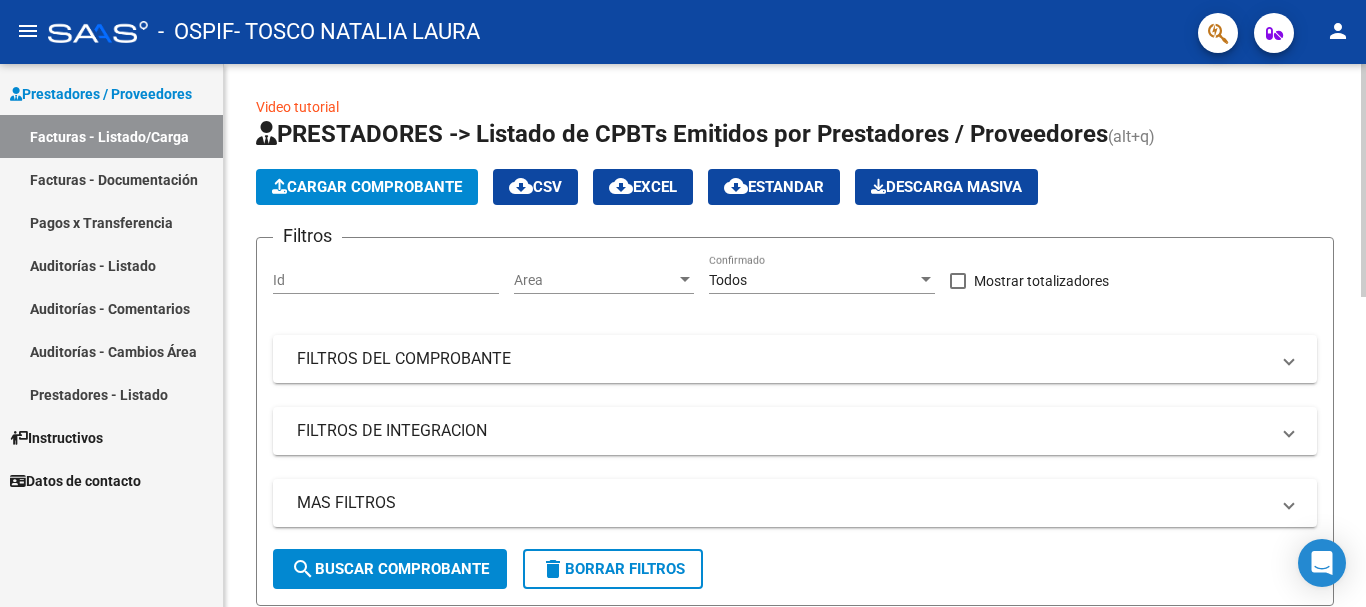 click on "Cargar Comprobante" 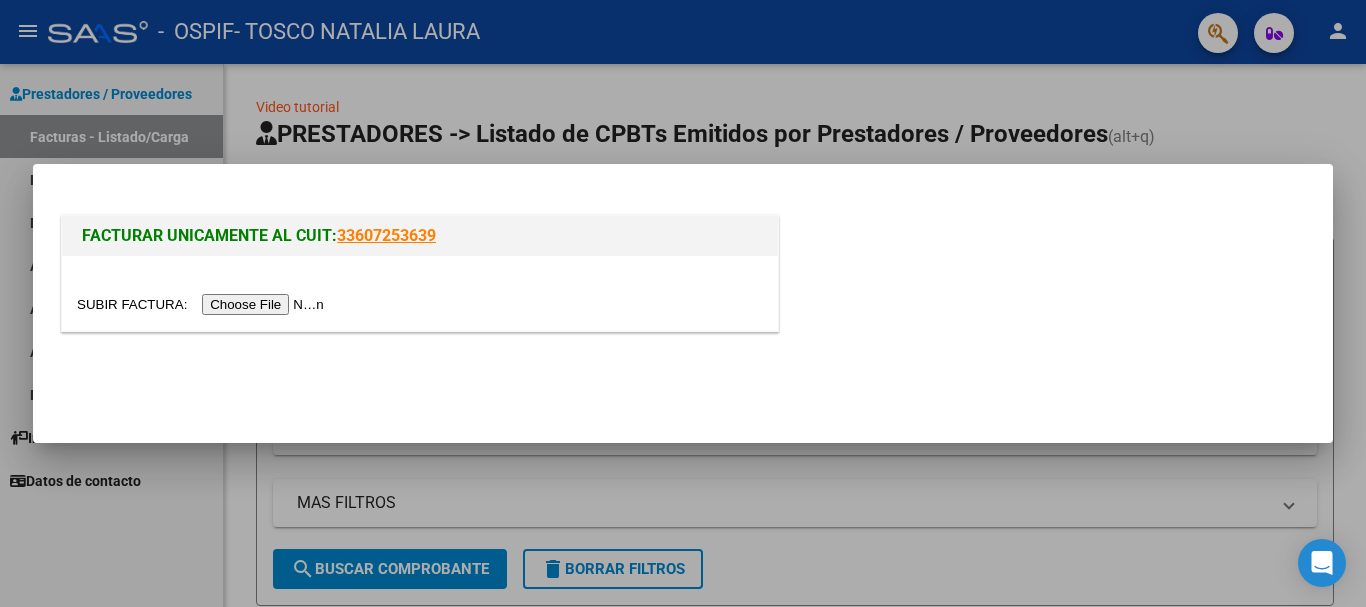 click at bounding box center [203, 304] 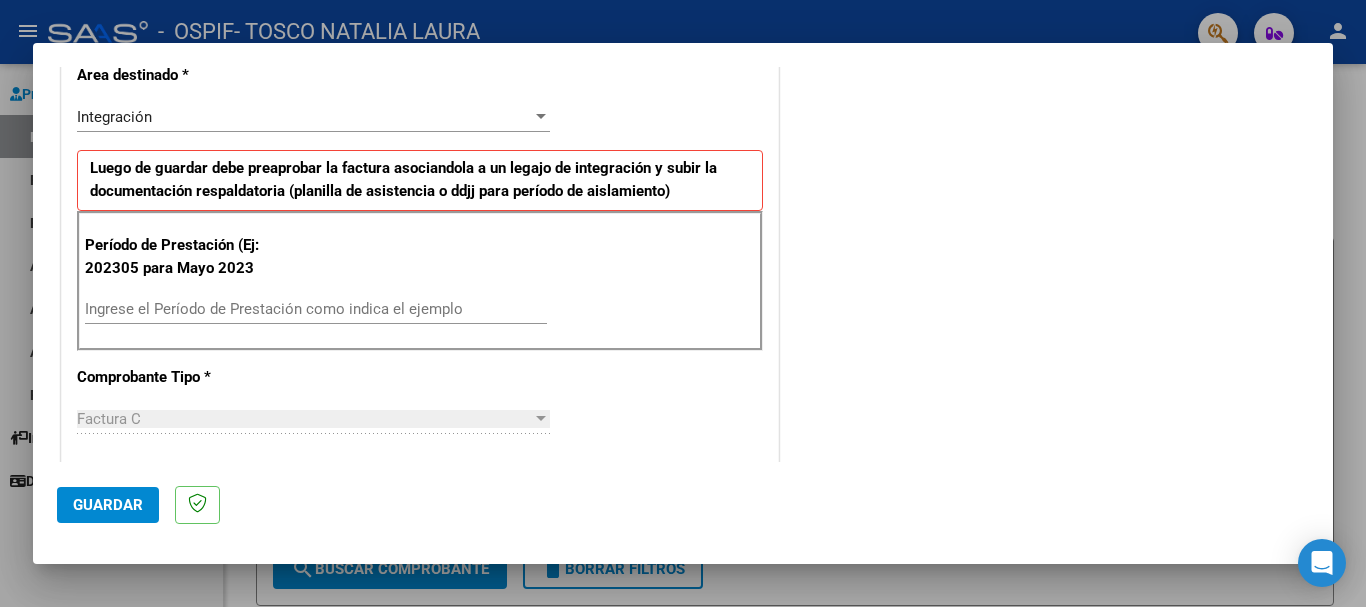 scroll, scrollTop: 440, scrollLeft: 0, axis: vertical 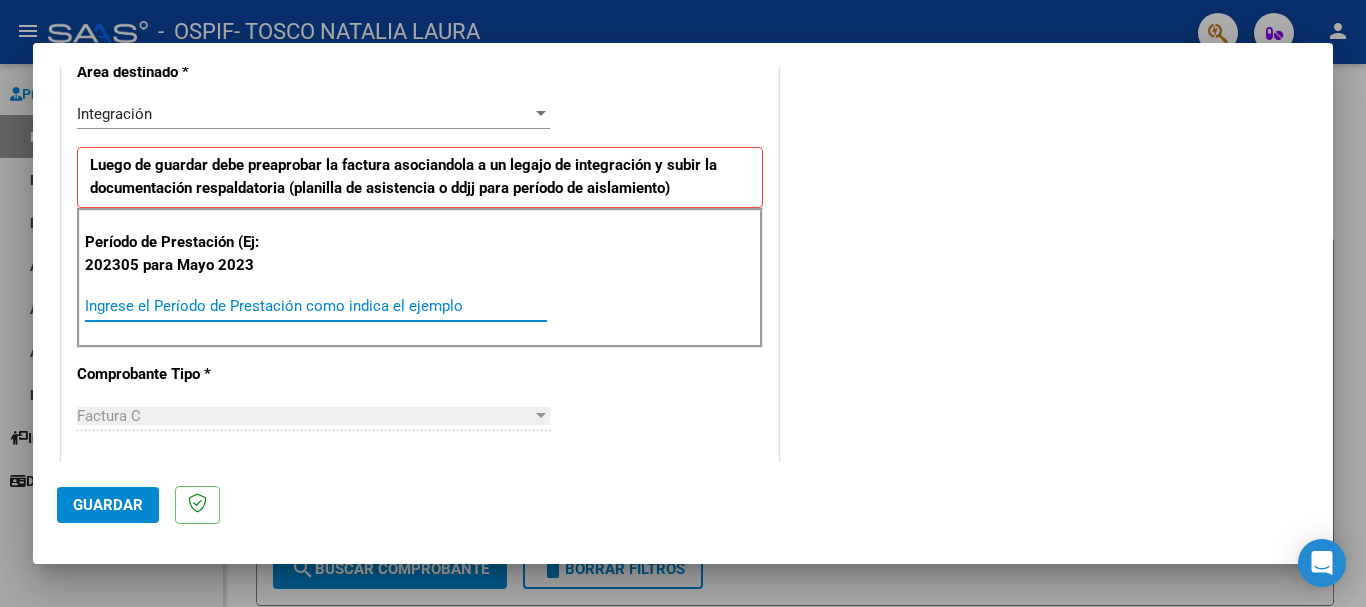 click on "Ingrese el Período de Prestación como indica el ejemplo" at bounding box center [316, 306] 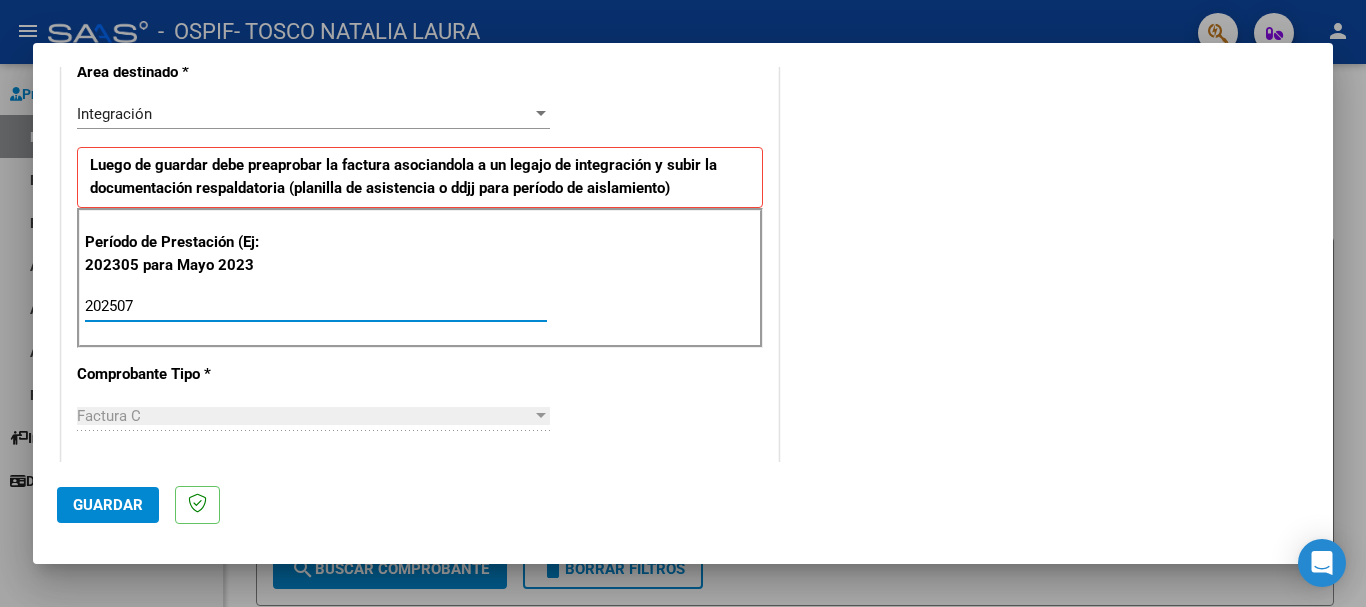 type on "202507" 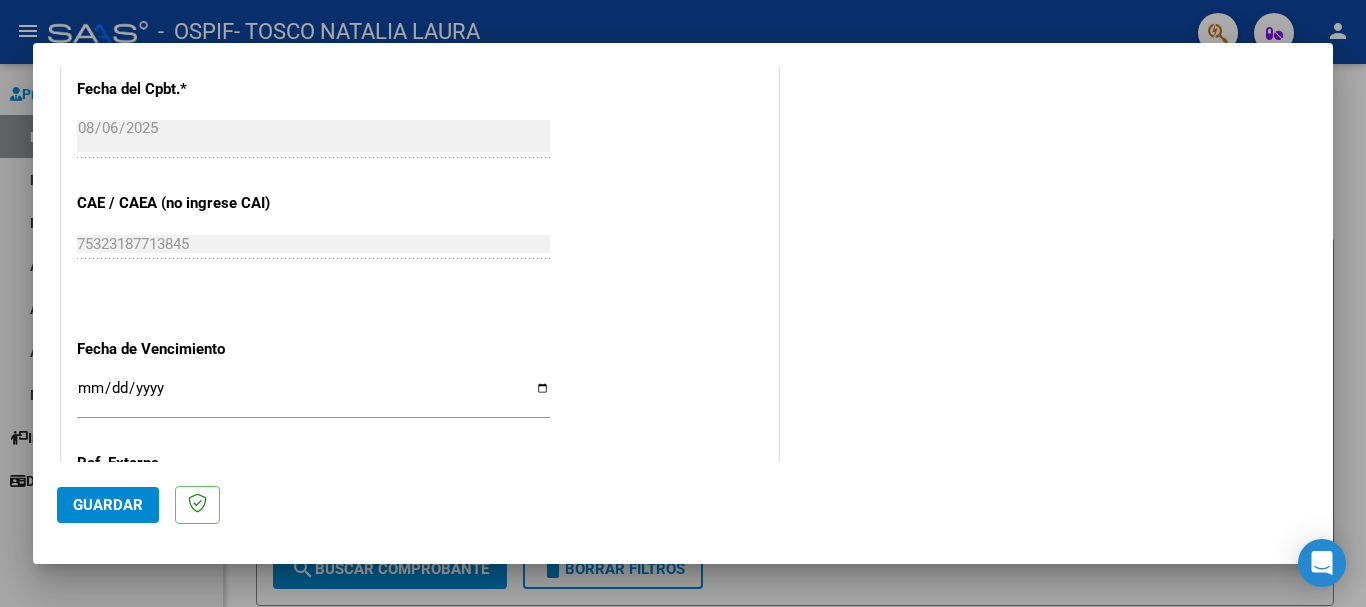 scroll, scrollTop: 1160, scrollLeft: 0, axis: vertical 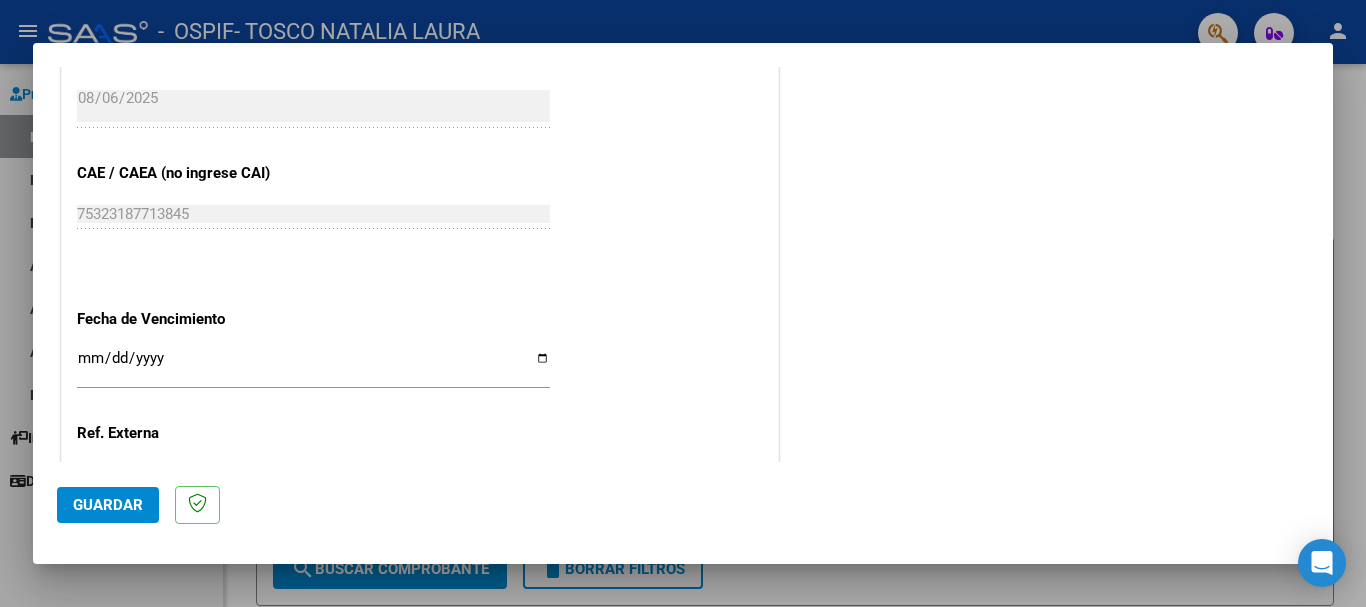 click on "Ingresar la fecha" at bounding box center [313, 366] 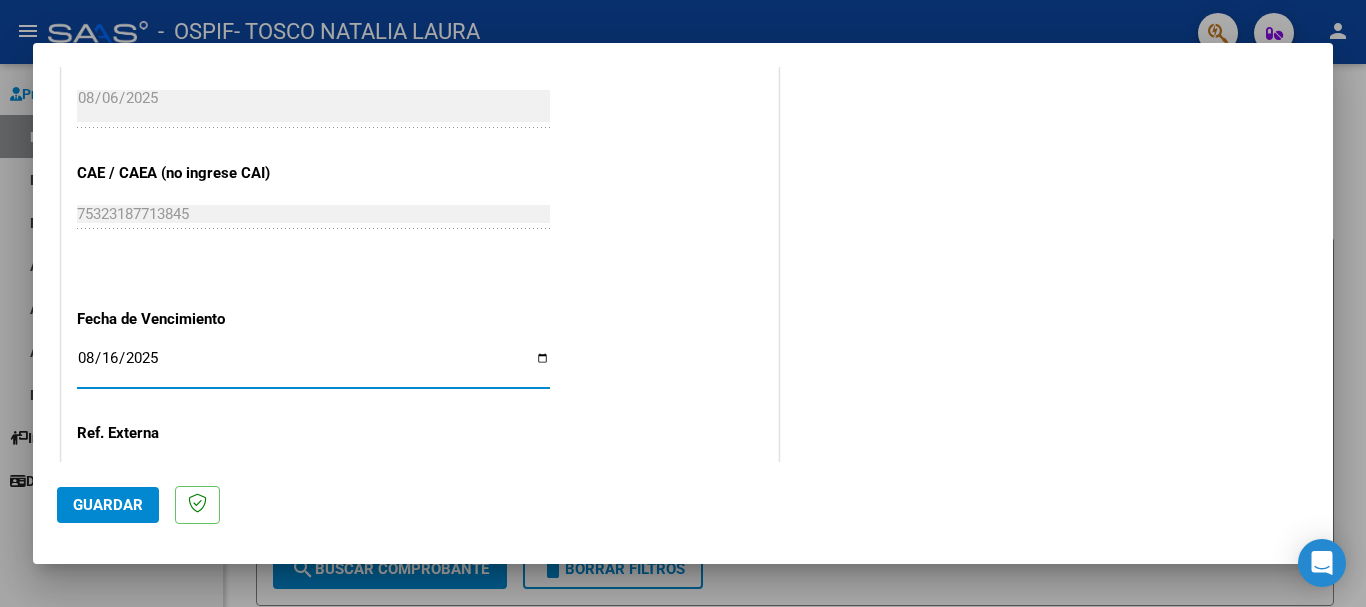 type on "2025-08-16" 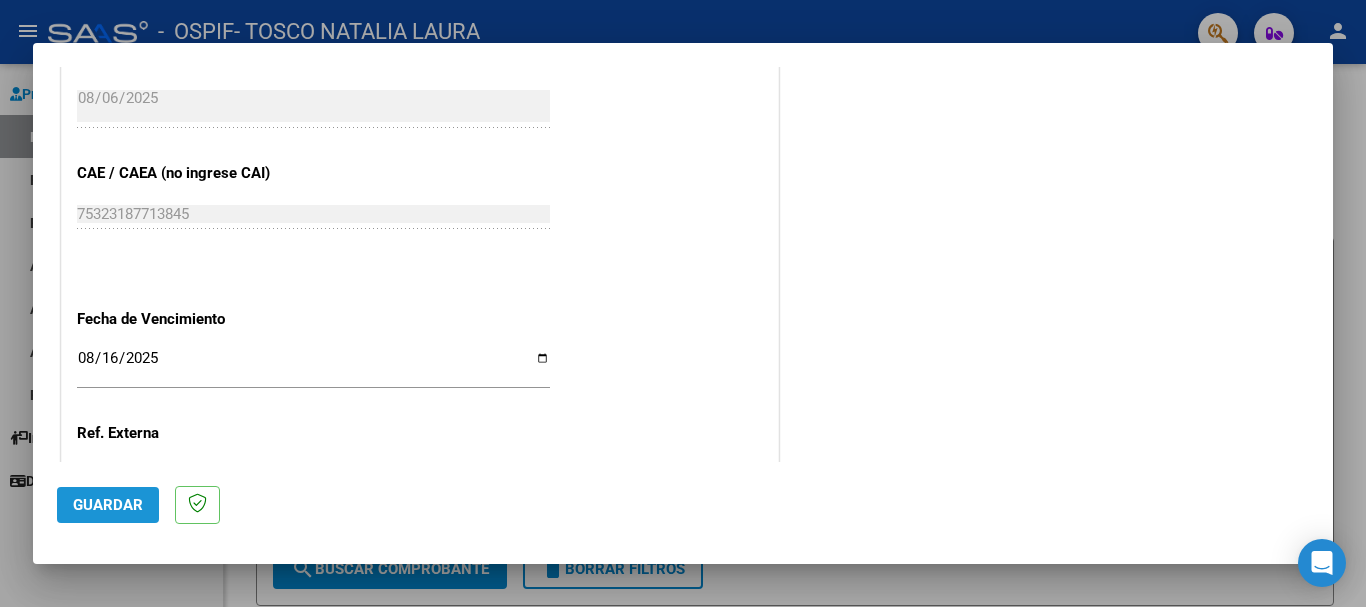 click on "Guardar" 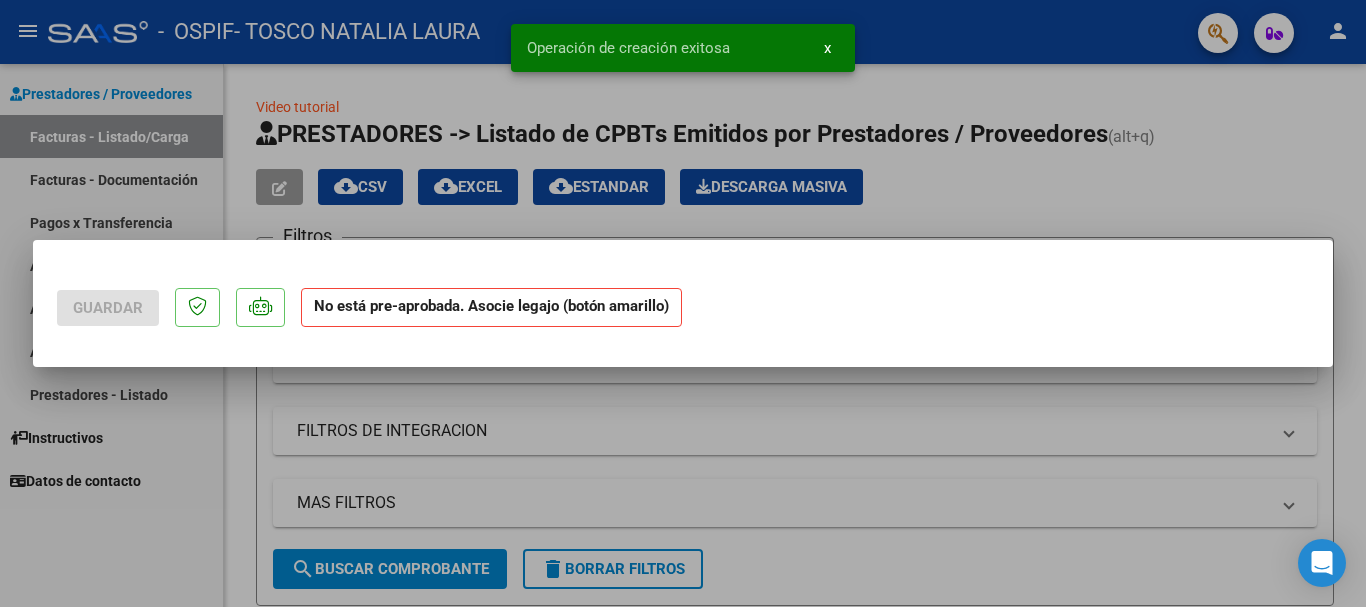 scroll, scrollTop: 0, scrollLeft: 0, axis: both 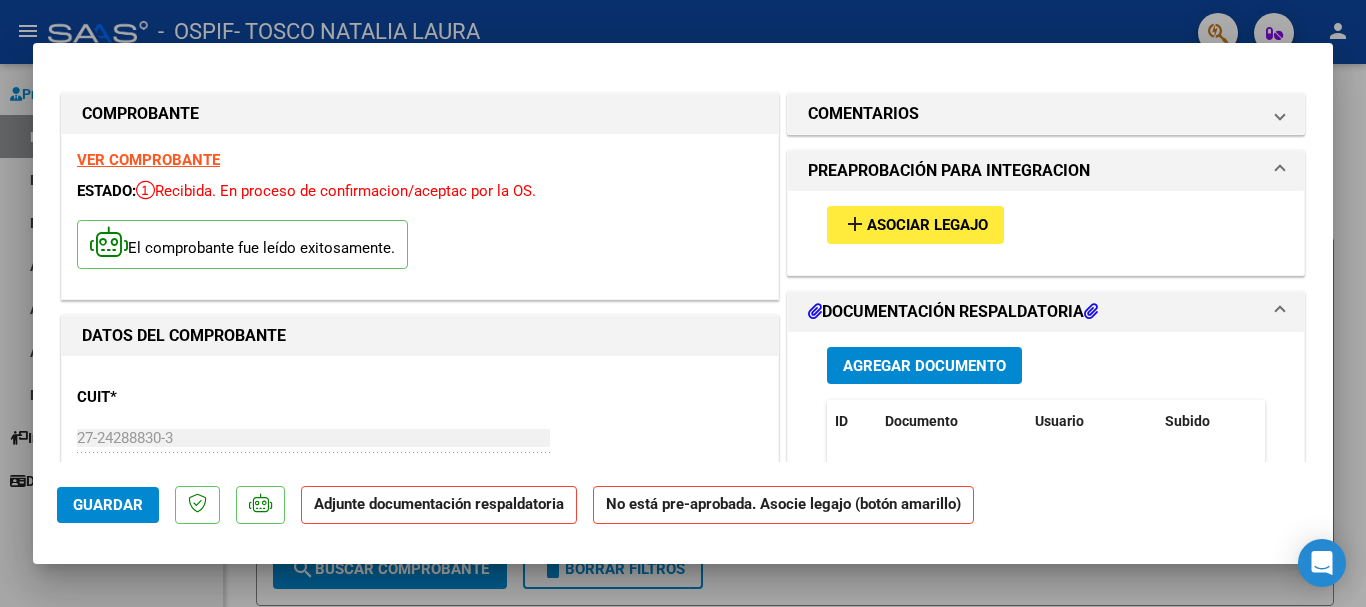 click on "Asociar Legajo" at bounding box center (927, 226) 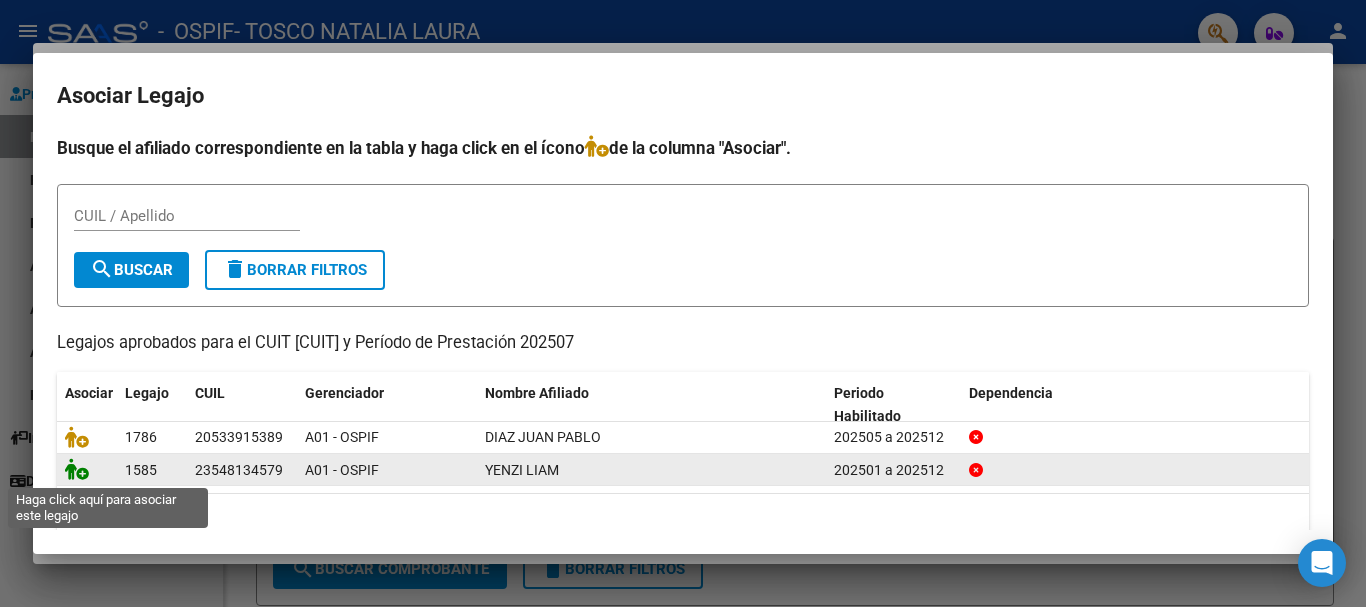 click 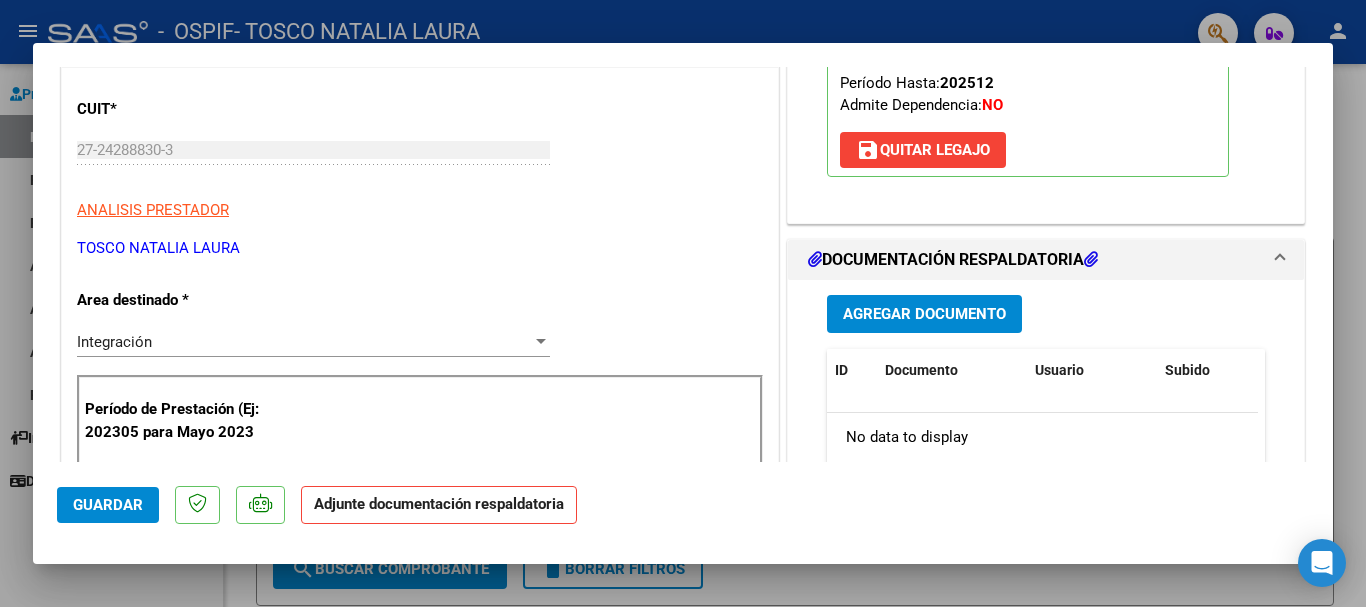 scroll, scrollTop: 320, scrollLeft: 0, axis: vertical 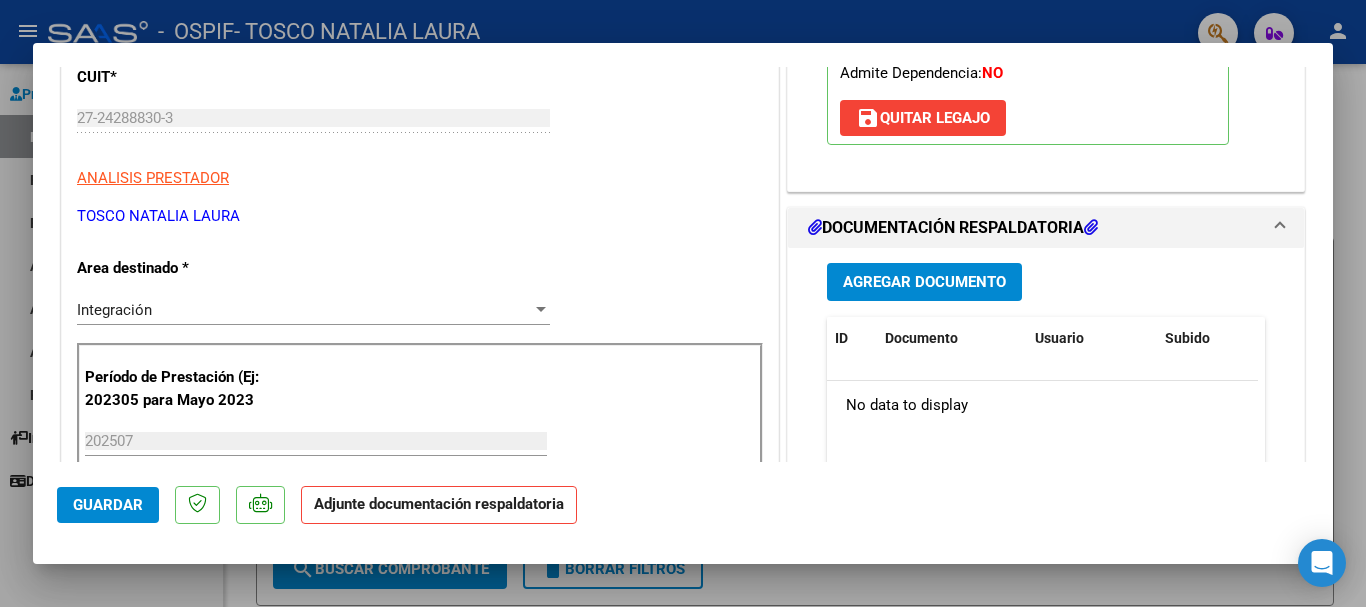 click on "Agregar Documento" at bounding box center [924, 283] 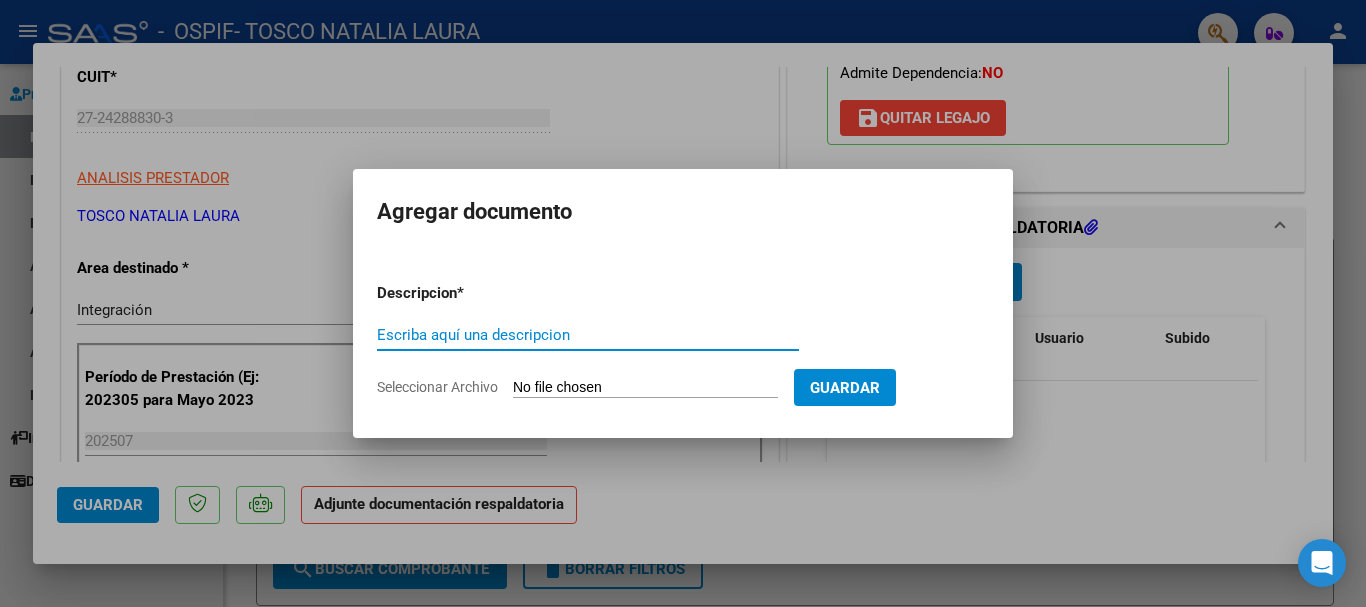 click on "Escriba aquí una descripcion" at bounding box center (588, 335) 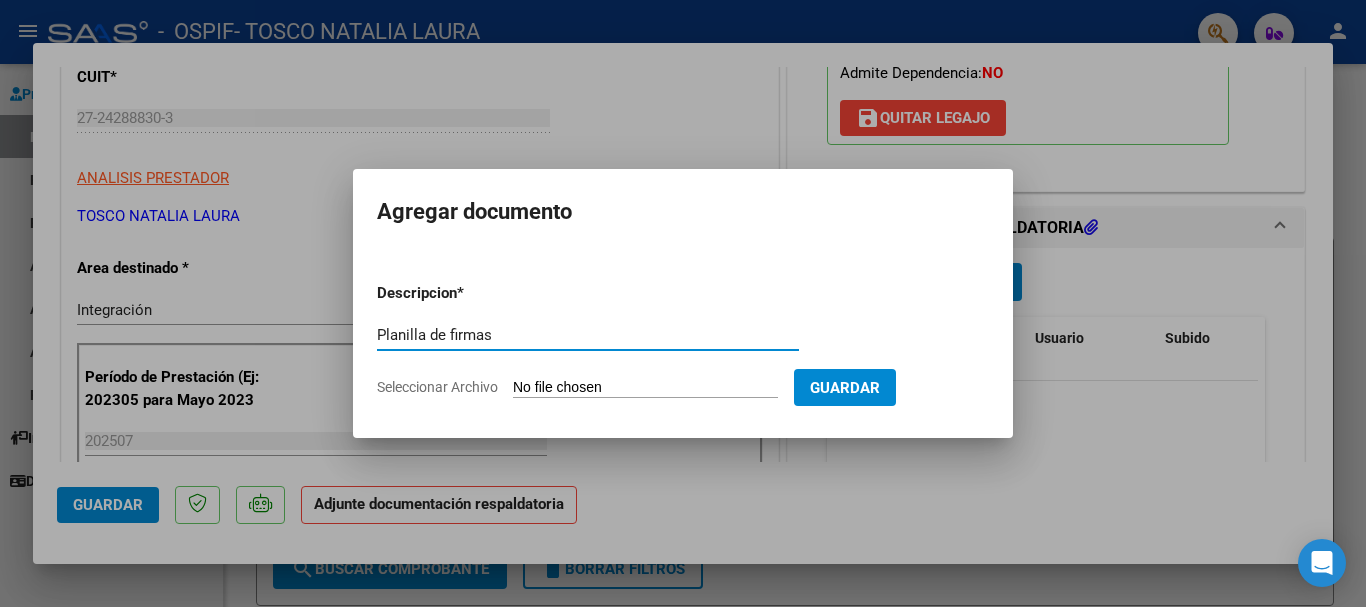type on "Planilla de firmas" 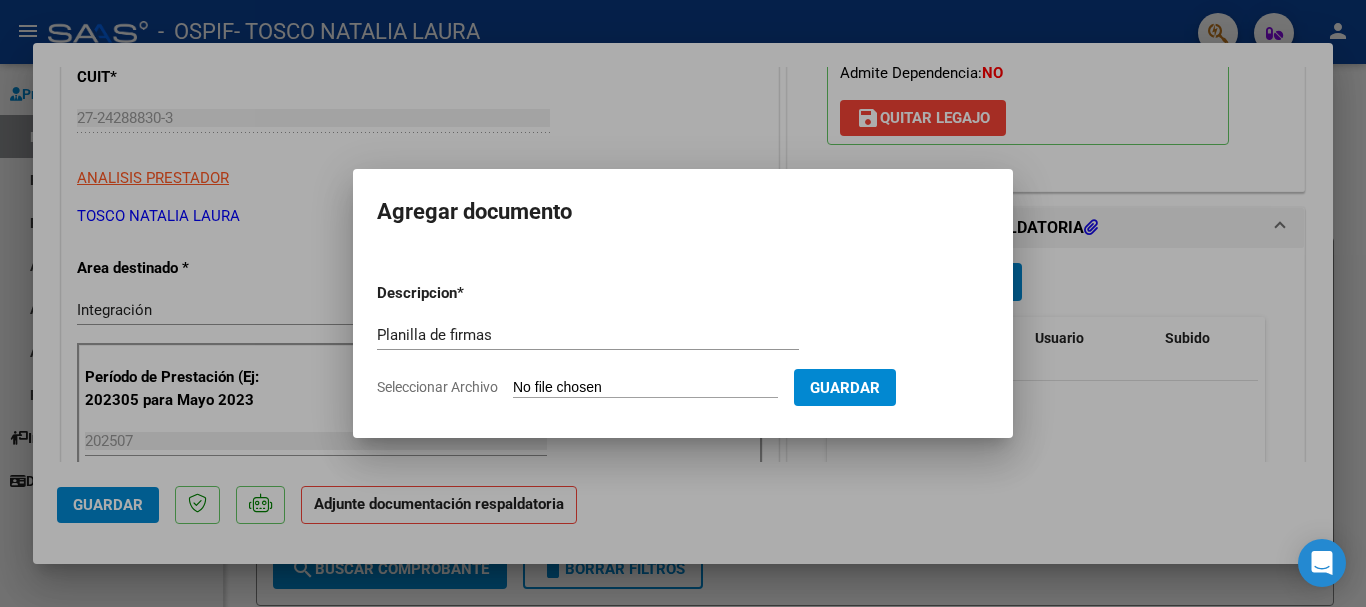 click on "Seleccionar Archivo" at bounding box center [645, 388] 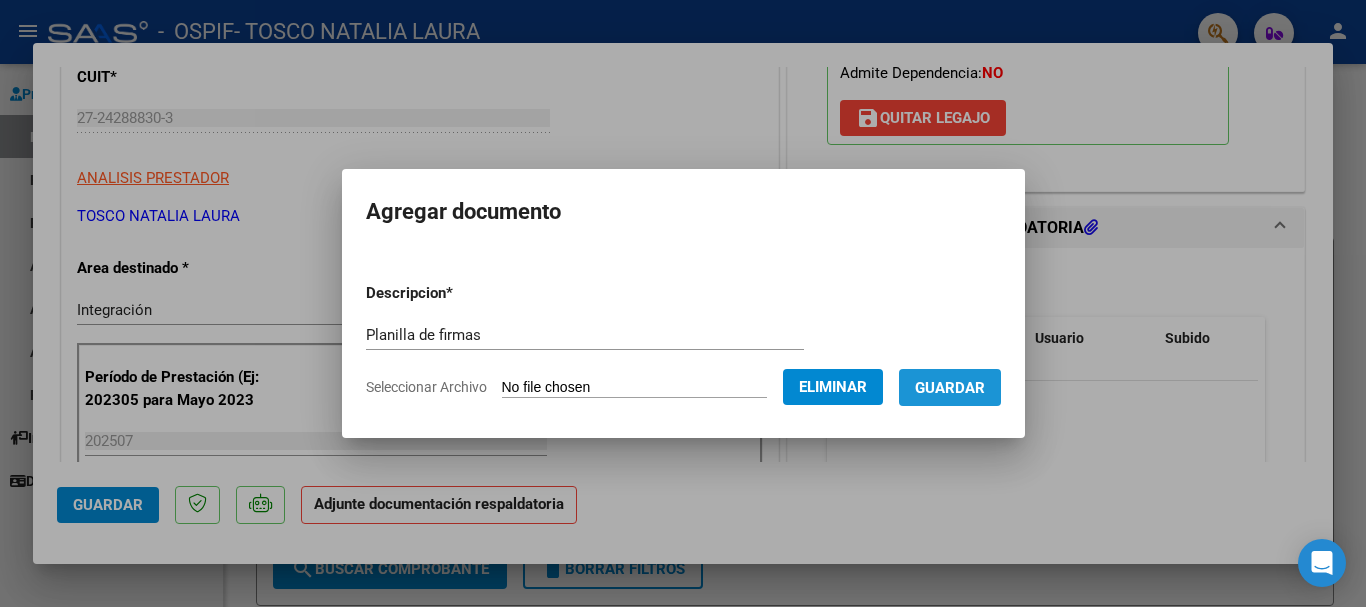 click on "Guardar" at bounding box center [950, 388] 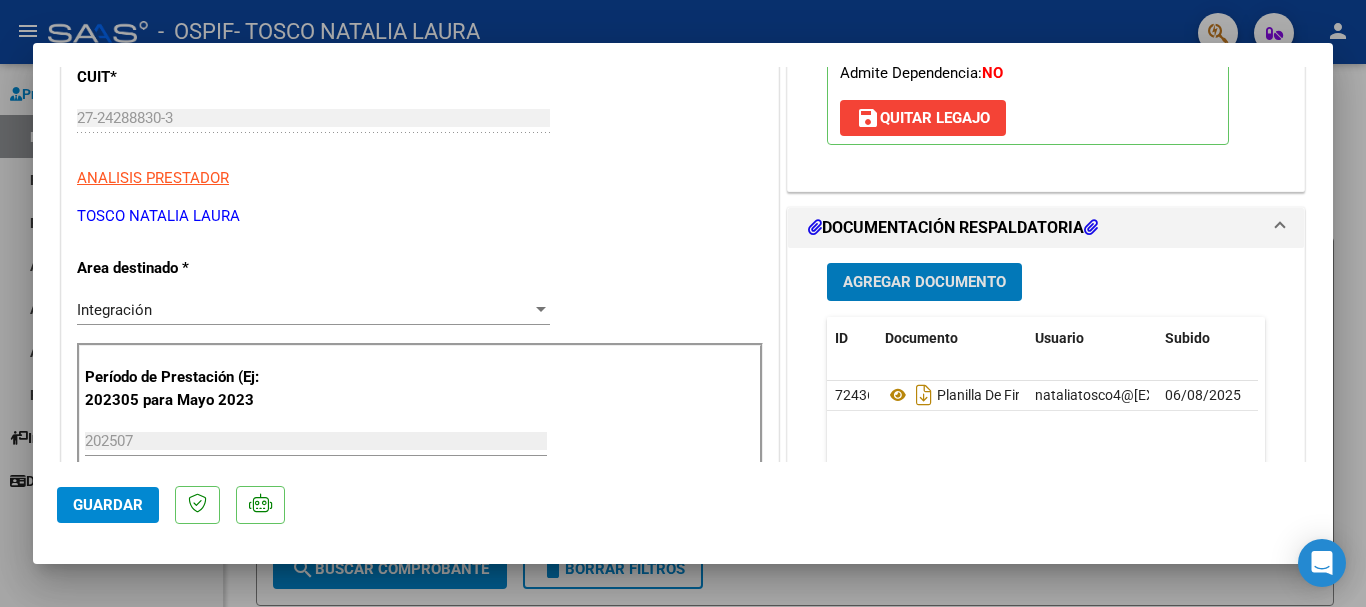 click on "Guardar" 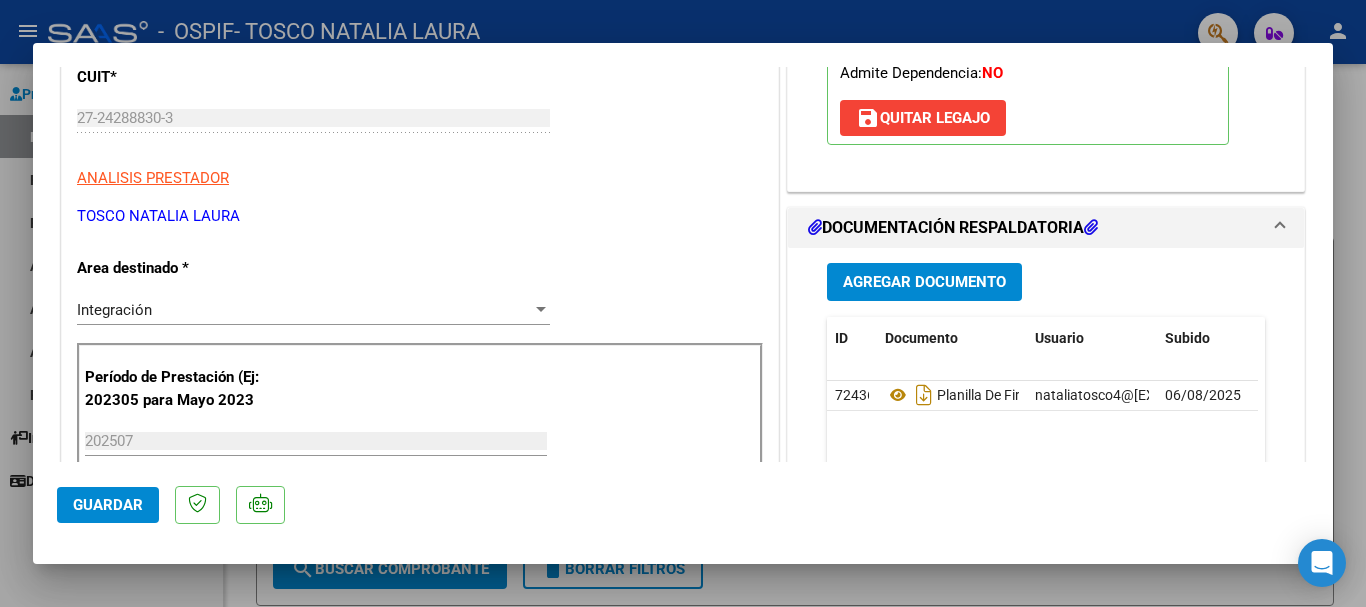 click at bounding box center (683, 303) 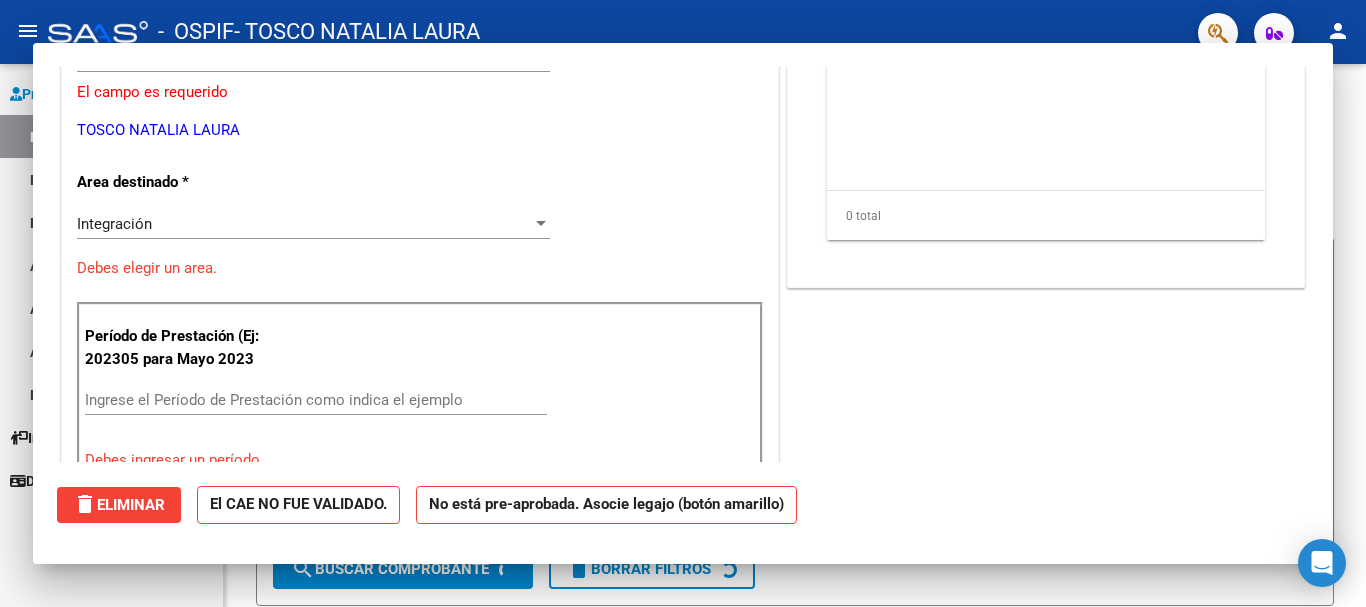 scroll, scrollTop: 0, scrollLeft: 0, axis: both 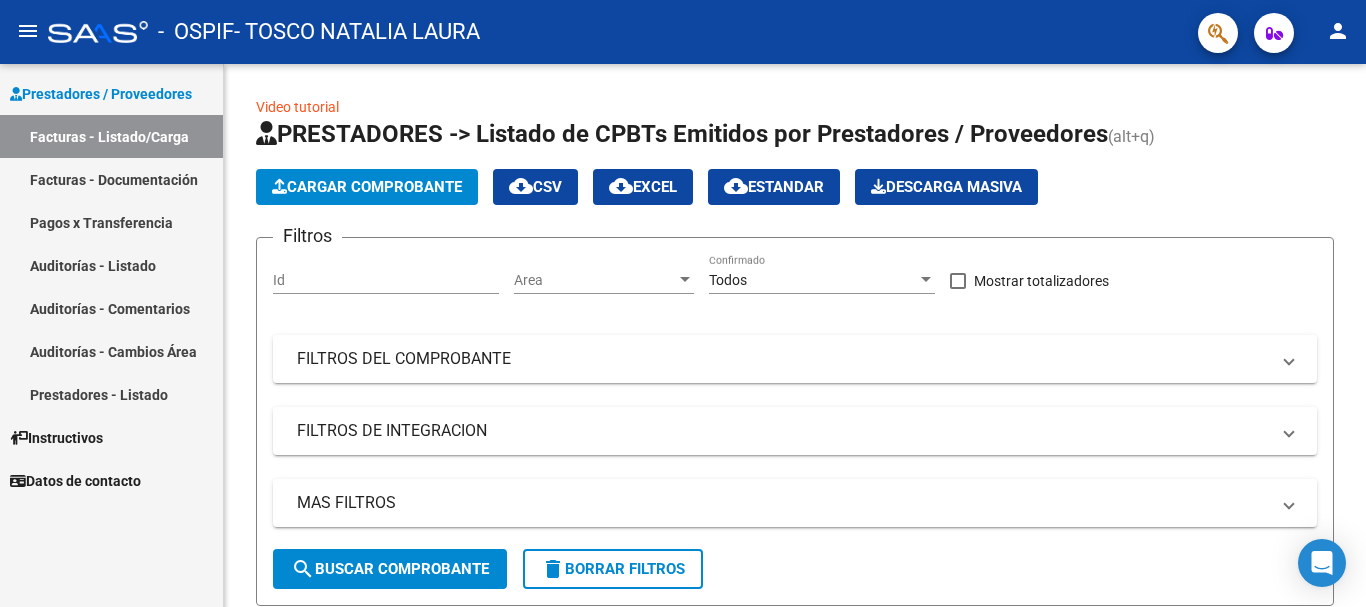 click on "Facturas - Documentación" at bounding box center [111, 179] 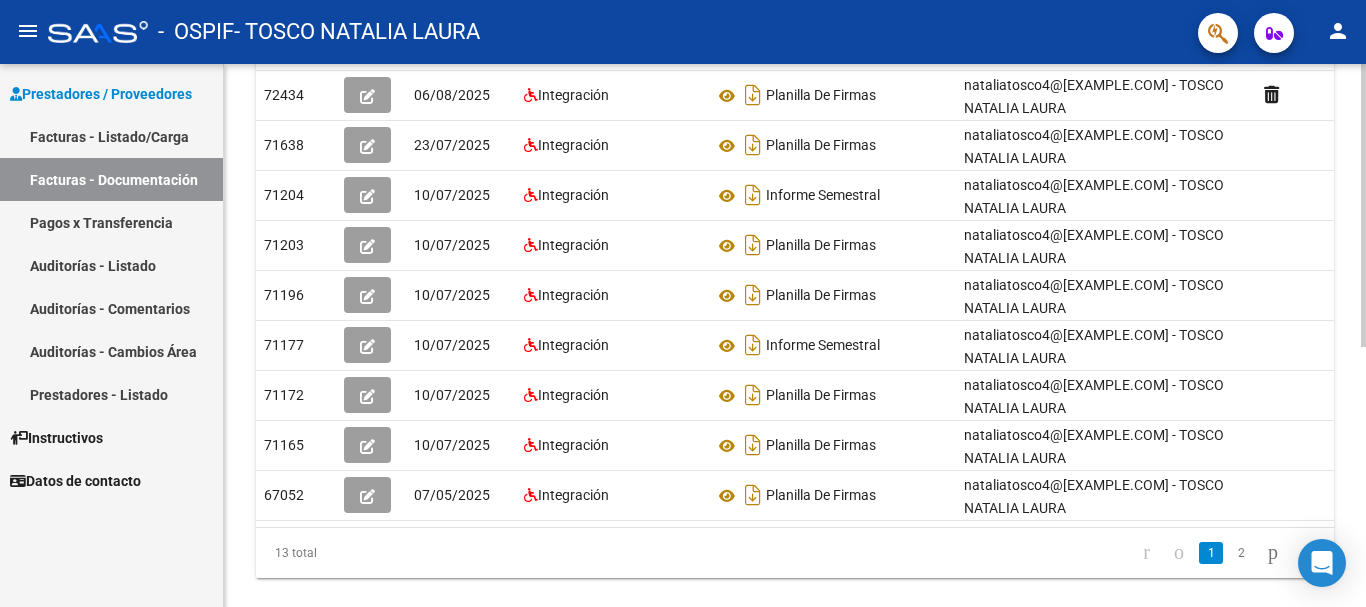 scroll, scrollTop: 451, scrollLeft: 0, axis: vertical 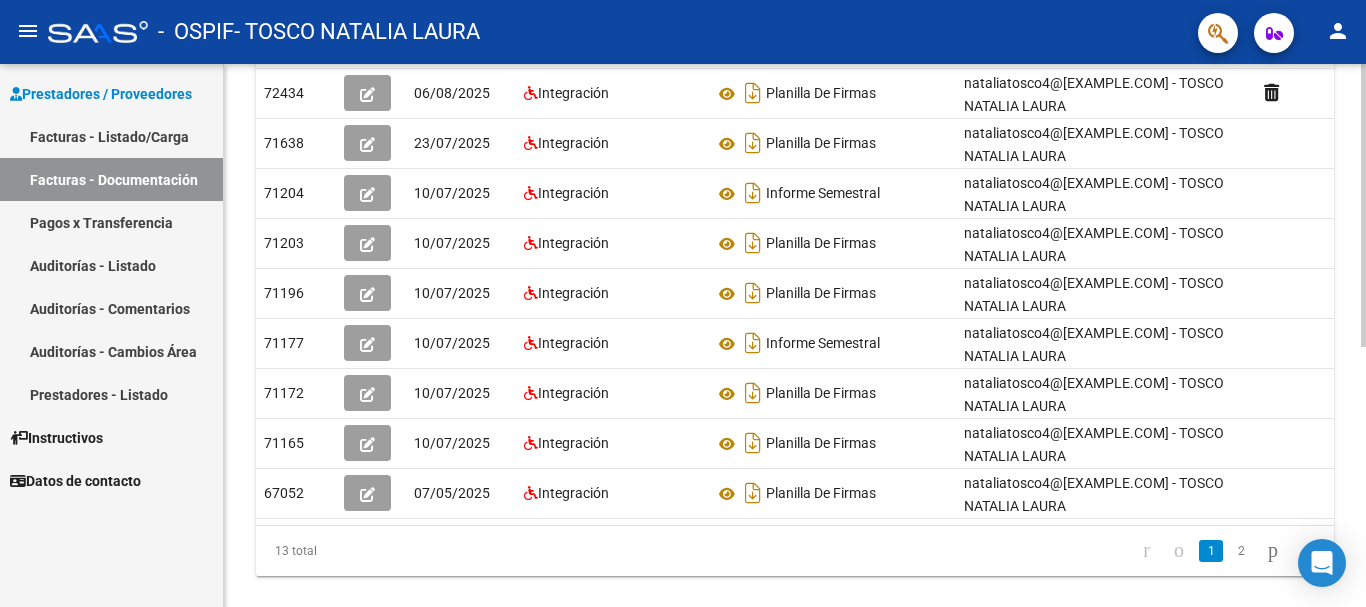 click 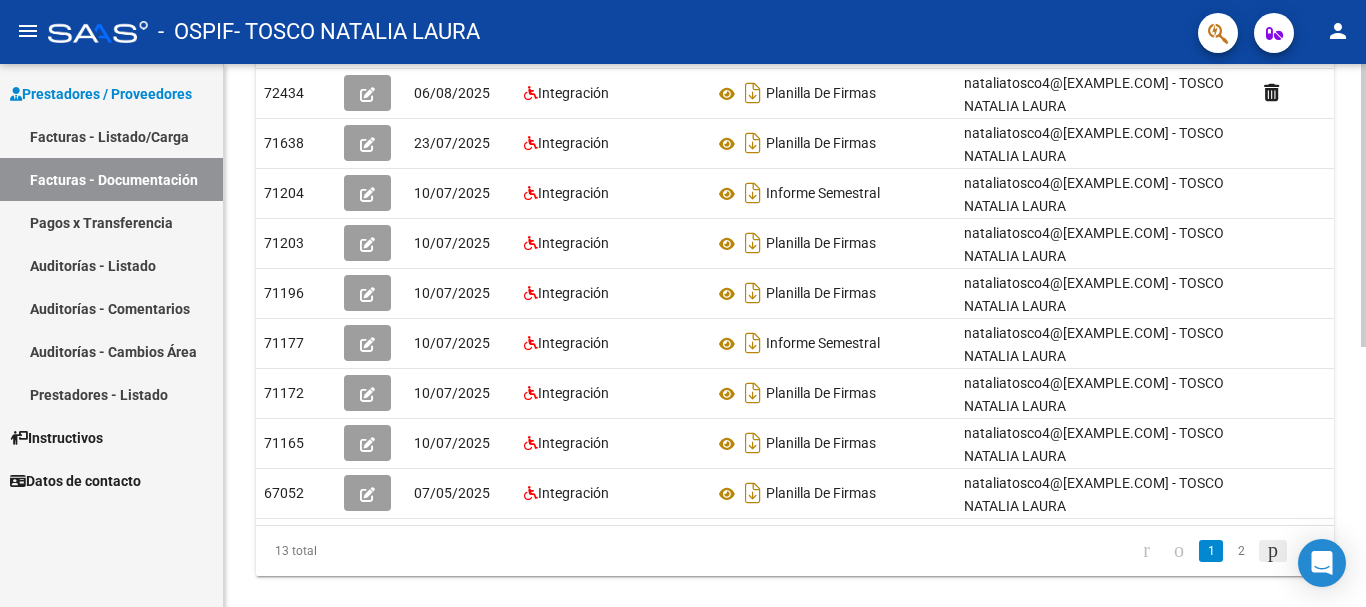 click 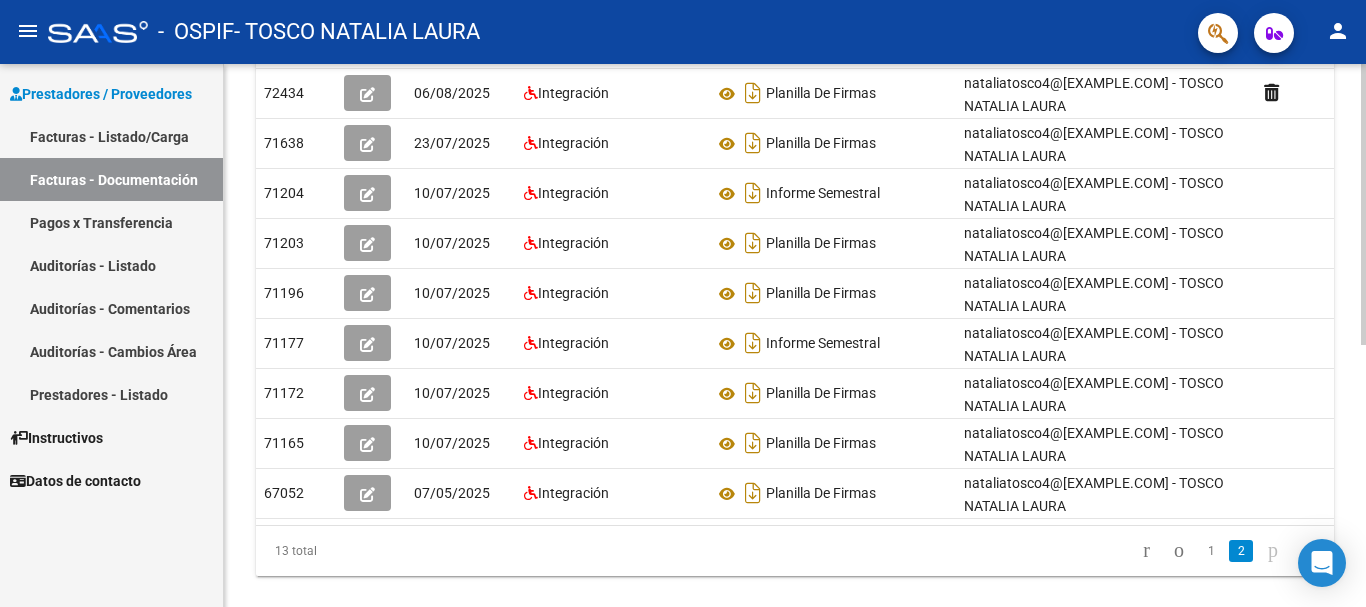 click on "13 total   1   2" 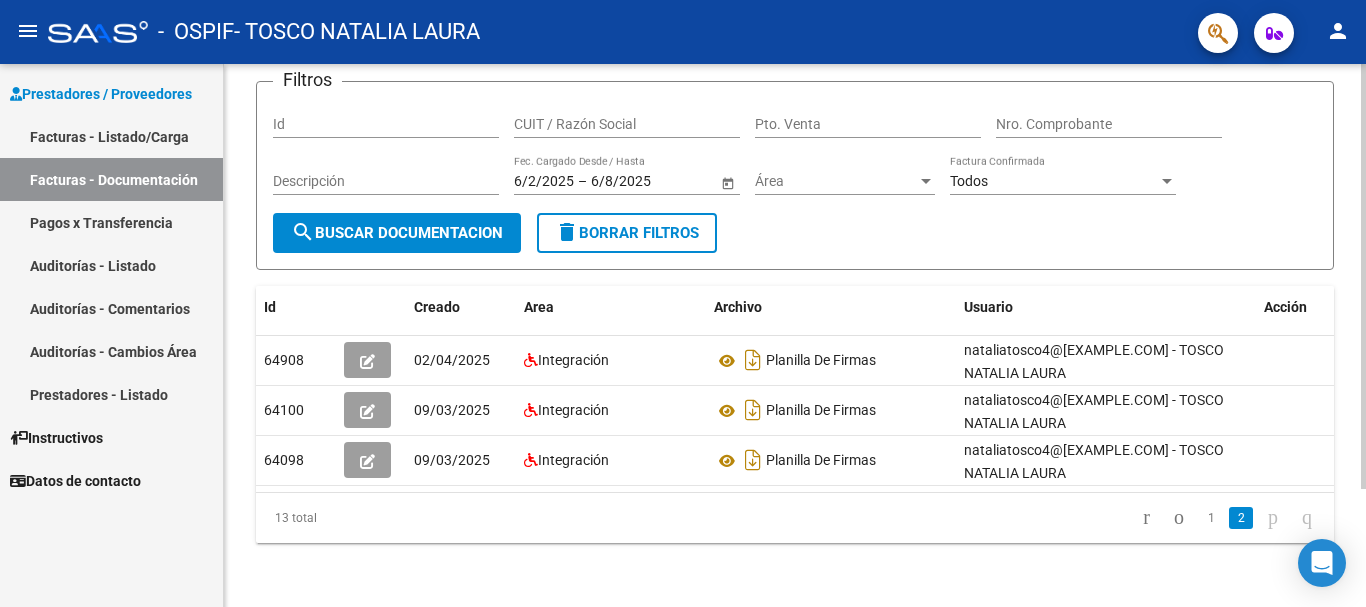 click on "PRESTADORES -> Comprobantes - Documentación Respaldatoria cloud_download  Exportar CSV   Descarga Masiva
Filtros Id CUIT / Razón Social Pto. Venta Nro. Comprobante Descripción 6/2/2025 6/2/2025 – 6/8/2025 6/8/2025 Fec. Cargado Desde / Hasta Área Área Todos Factura Confirmada search  Buscar Documentacion  delete  Borrar Filtros  Id Creado Area Archivo Usuario Acción 64908
02/04/2025 Integración Planilla De Firmas  nataliatosco4@[EXAMPLE.COM] - TOSCO NATALIA LAURA  64100
09/03/2025 Integración Planilla De Firmas  nataliatosco4@[EXAMPLE.COM] - TOSCO NATALIA LAURA  64098
09/03/2025 Integración Planilla De Firmas  nataliatosco4@[EXAMPLE.COM] - TOSCO NATALIA LAURA   13 total   1   2" 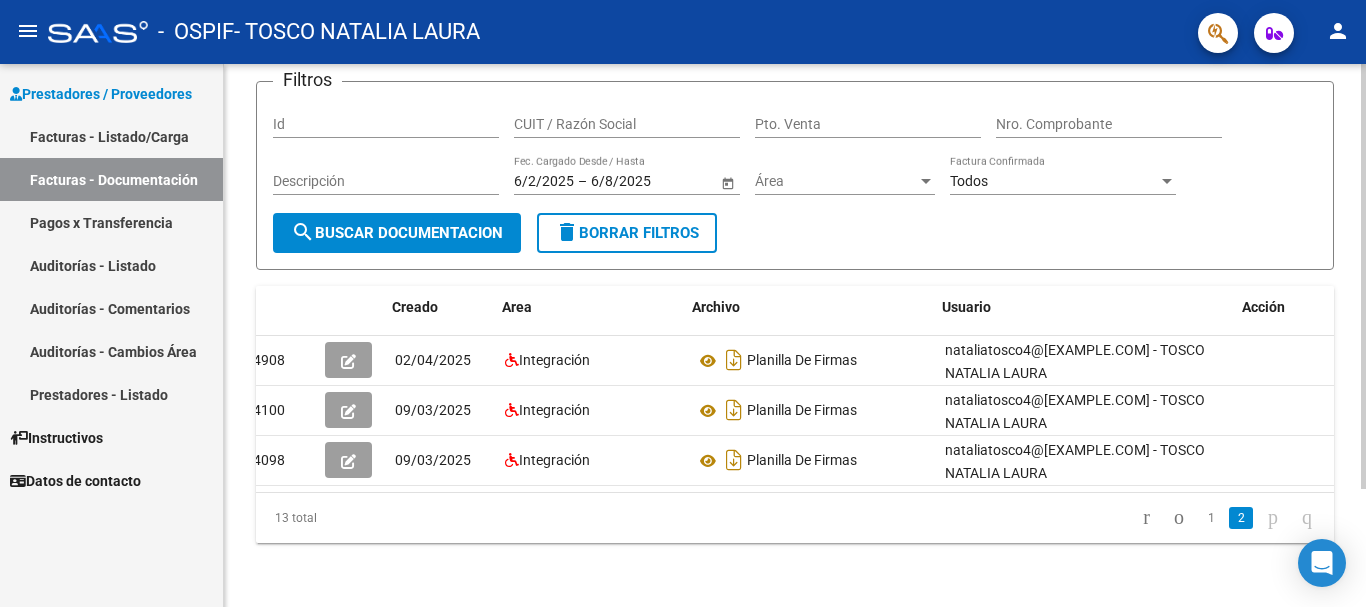 scroll, scrollTop: 0, scrollLeft: 22, axis: horizontal 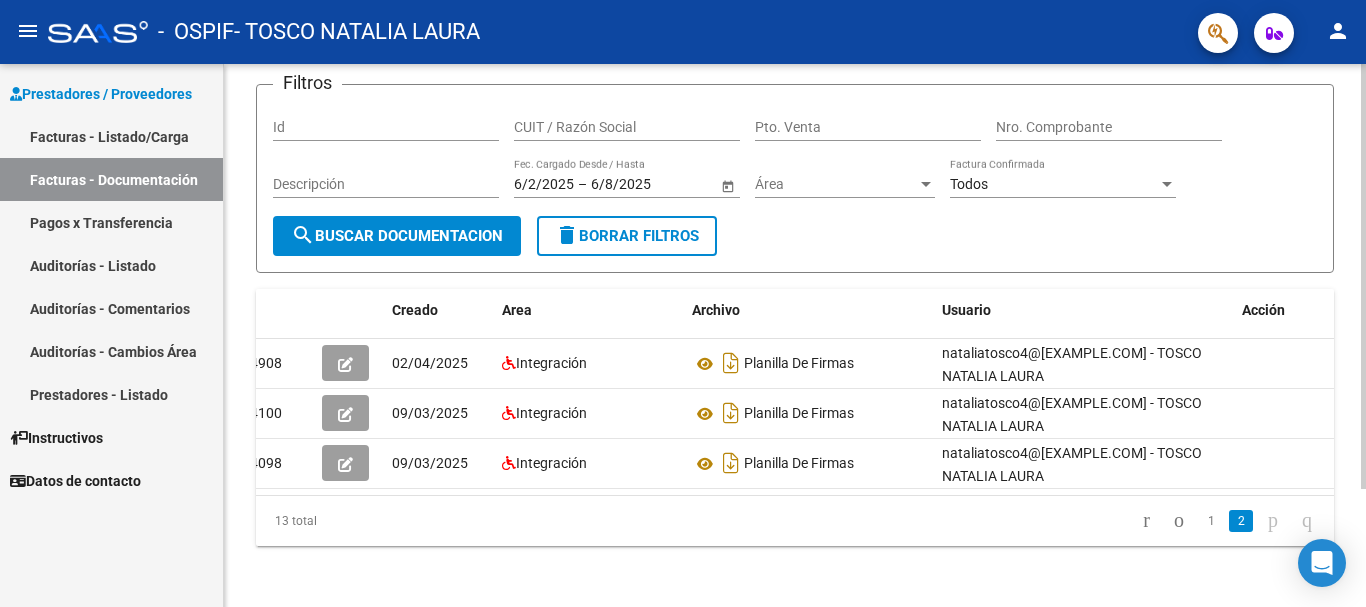 click 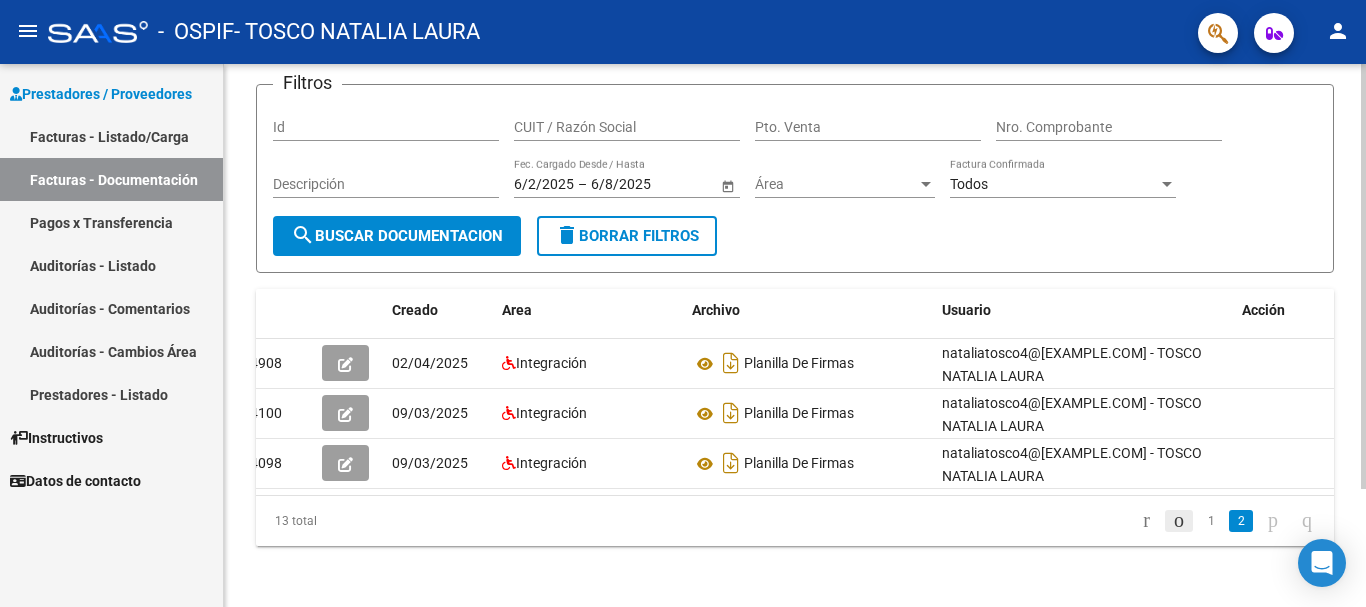 click 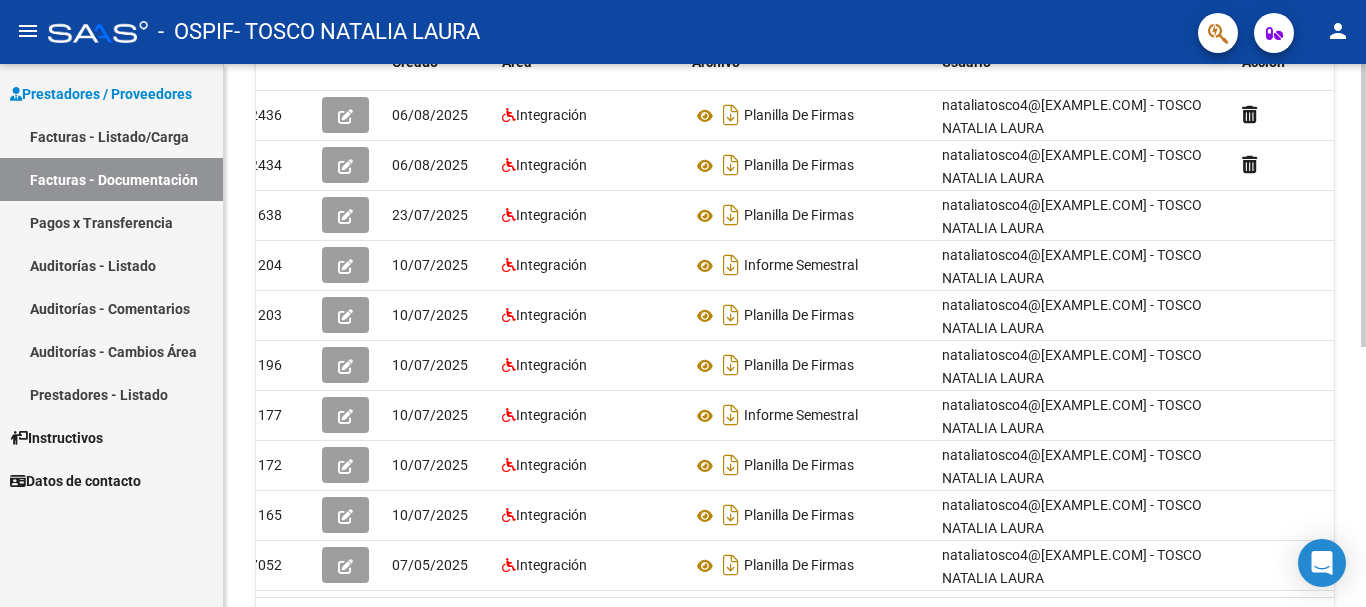 click 